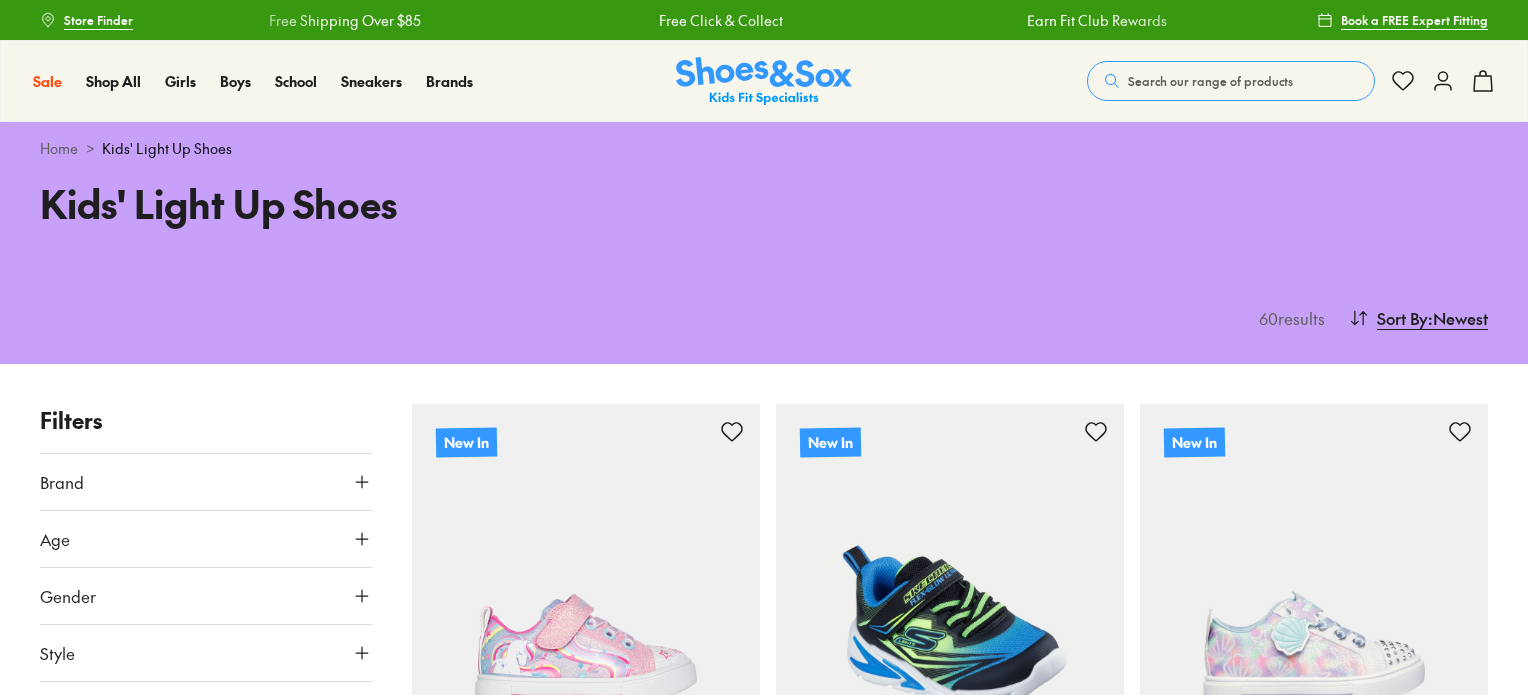 scroll, scrollTop: 200, scrollLeft: 0, axis: vertical 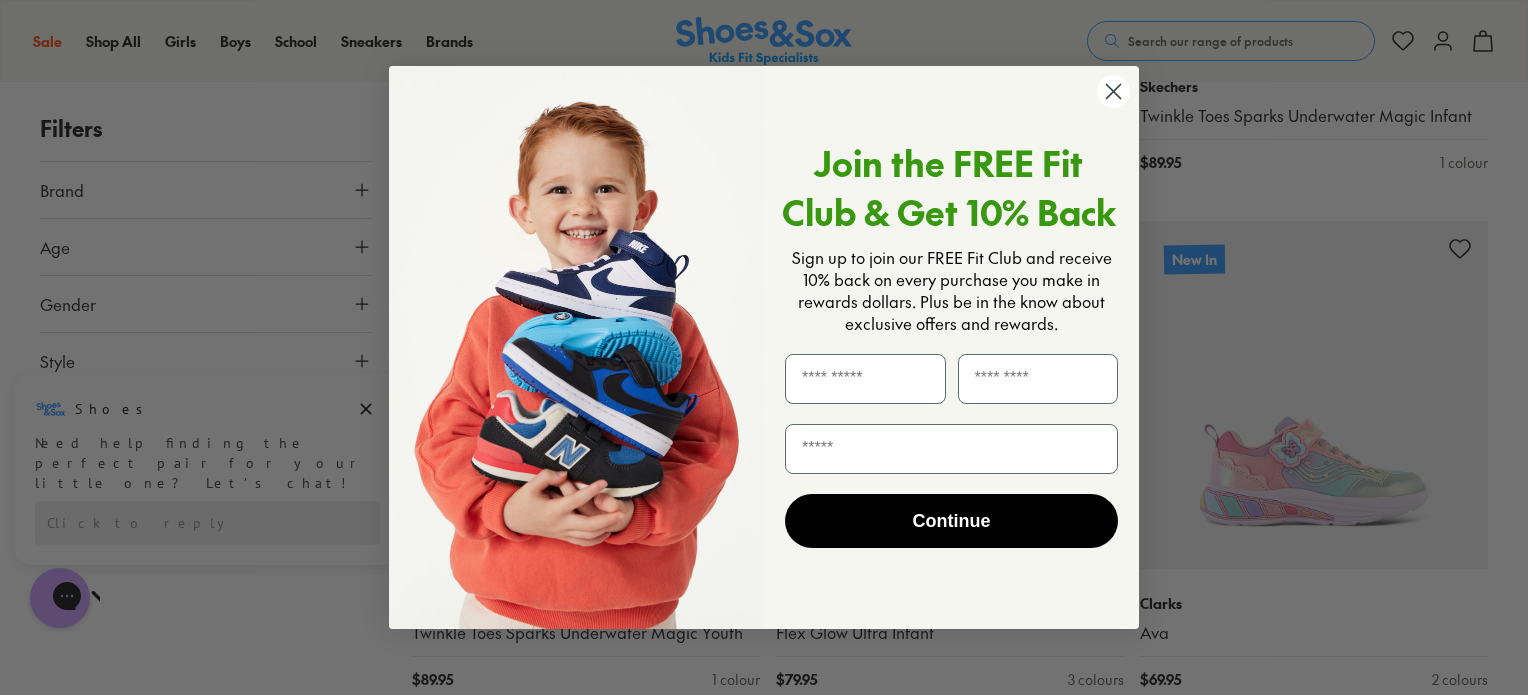 click 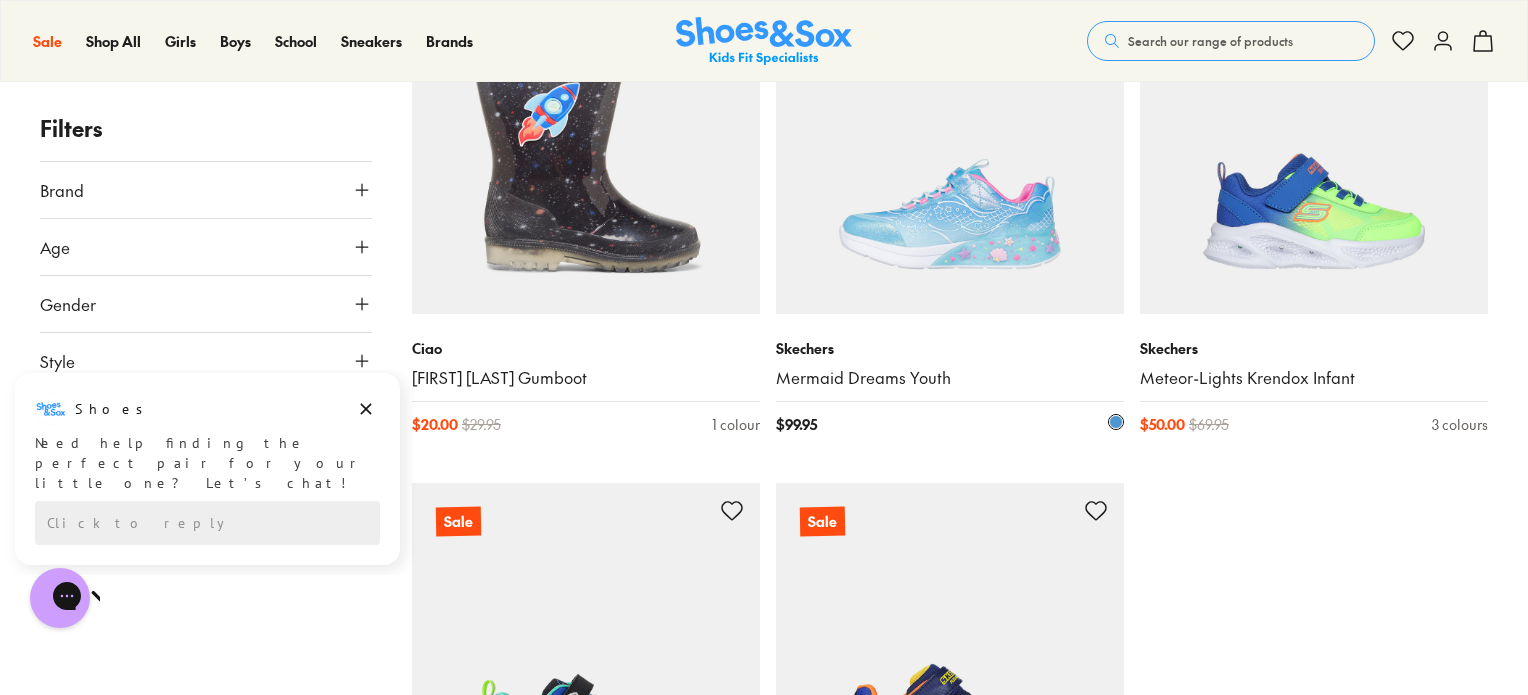 scroll, scrollTop: 5100, scrollLeft: 0, axis: vertical 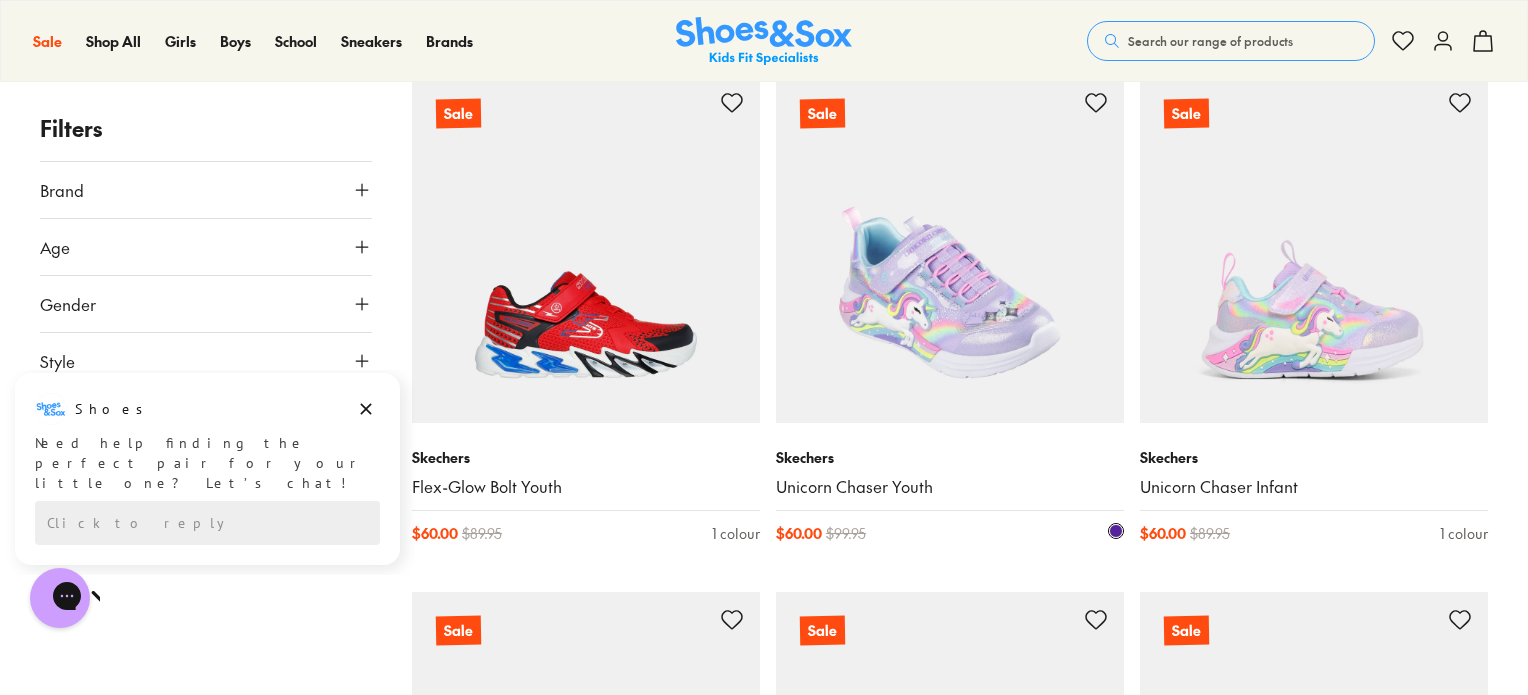 click at bounding box center [950, 249] 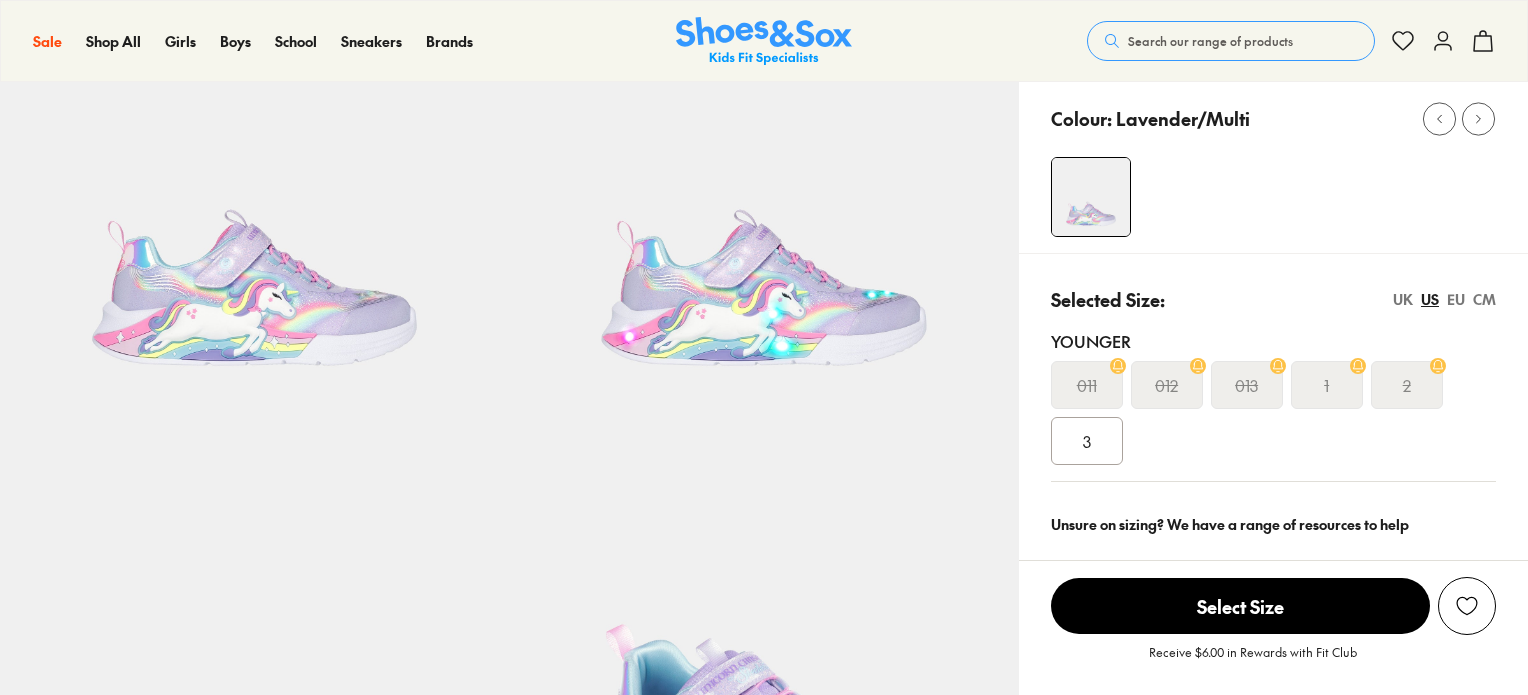 scroll, scrollTop: 200, scrollLeft: 0, axis: vertical 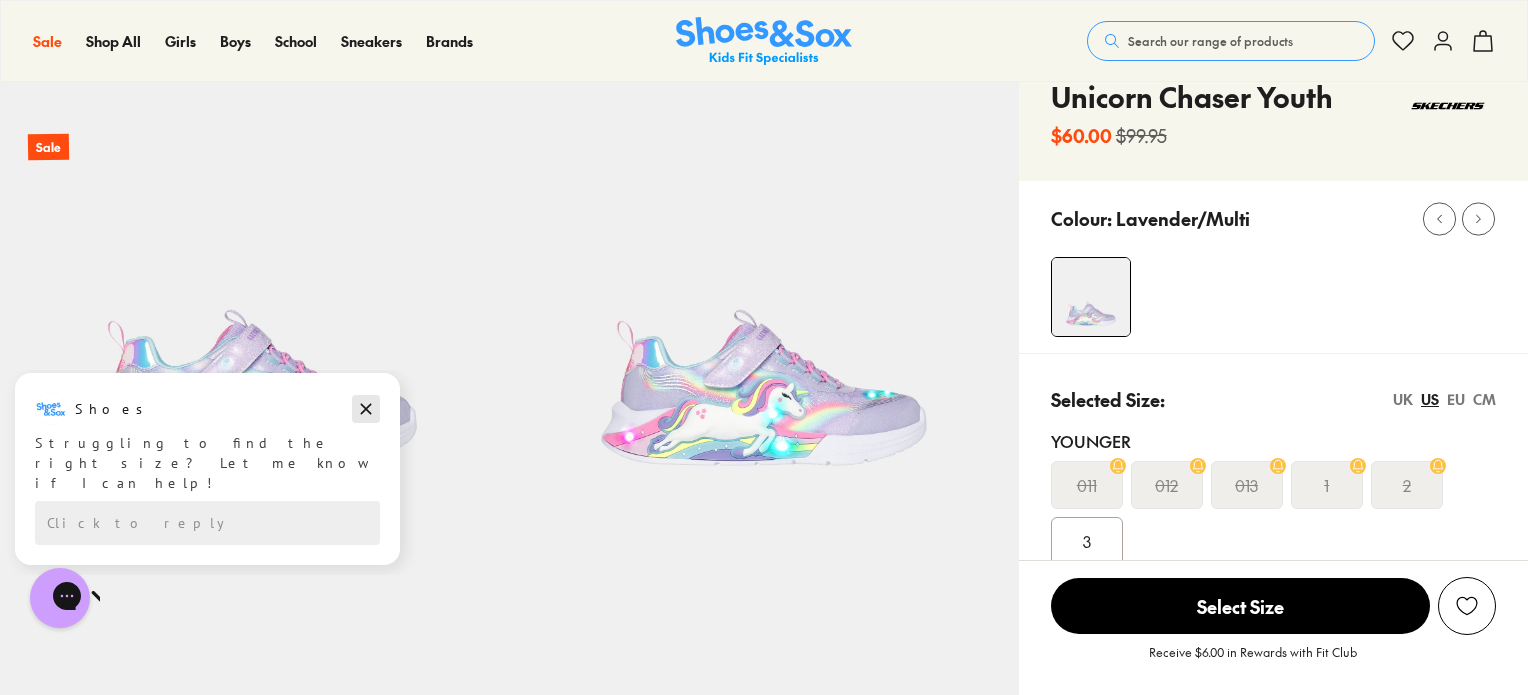 click 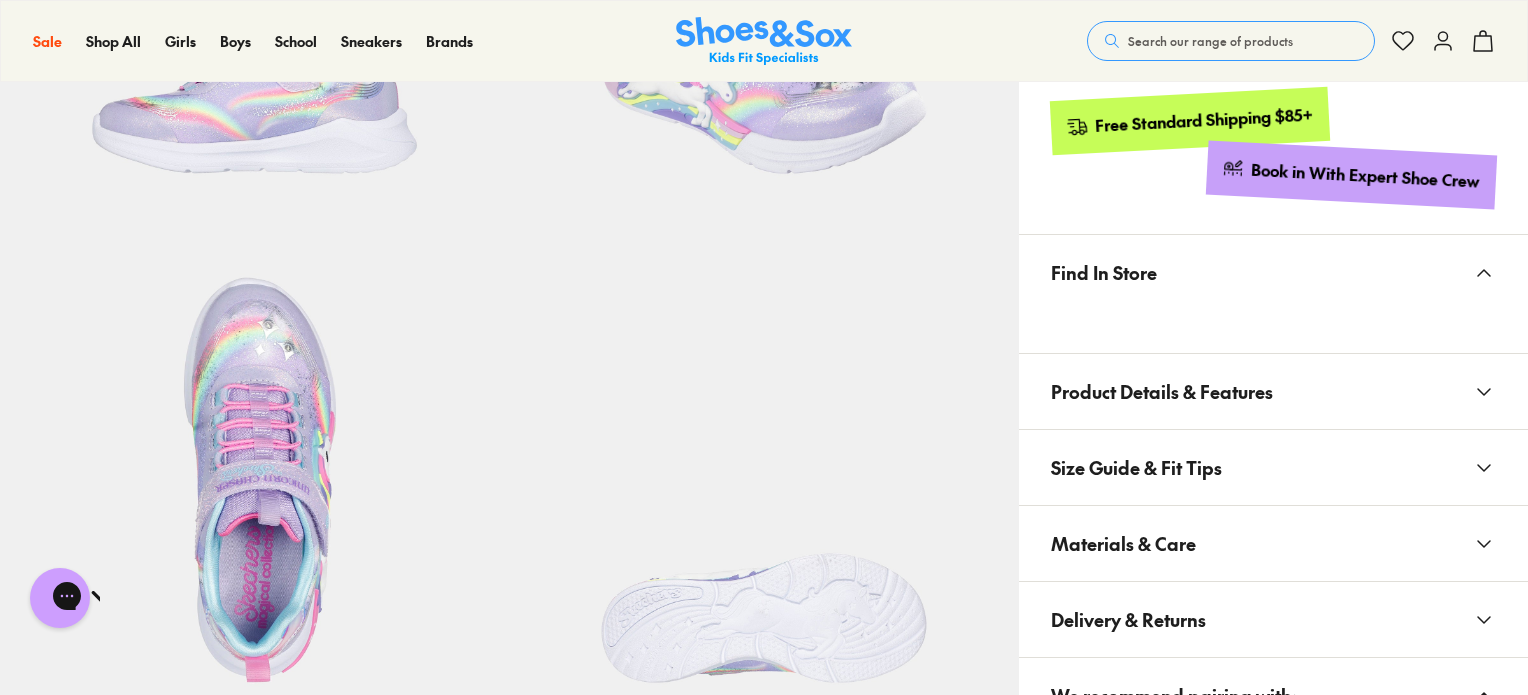 scroll, scrollTop: 1200, scrollLeft: 0, axis: vertical 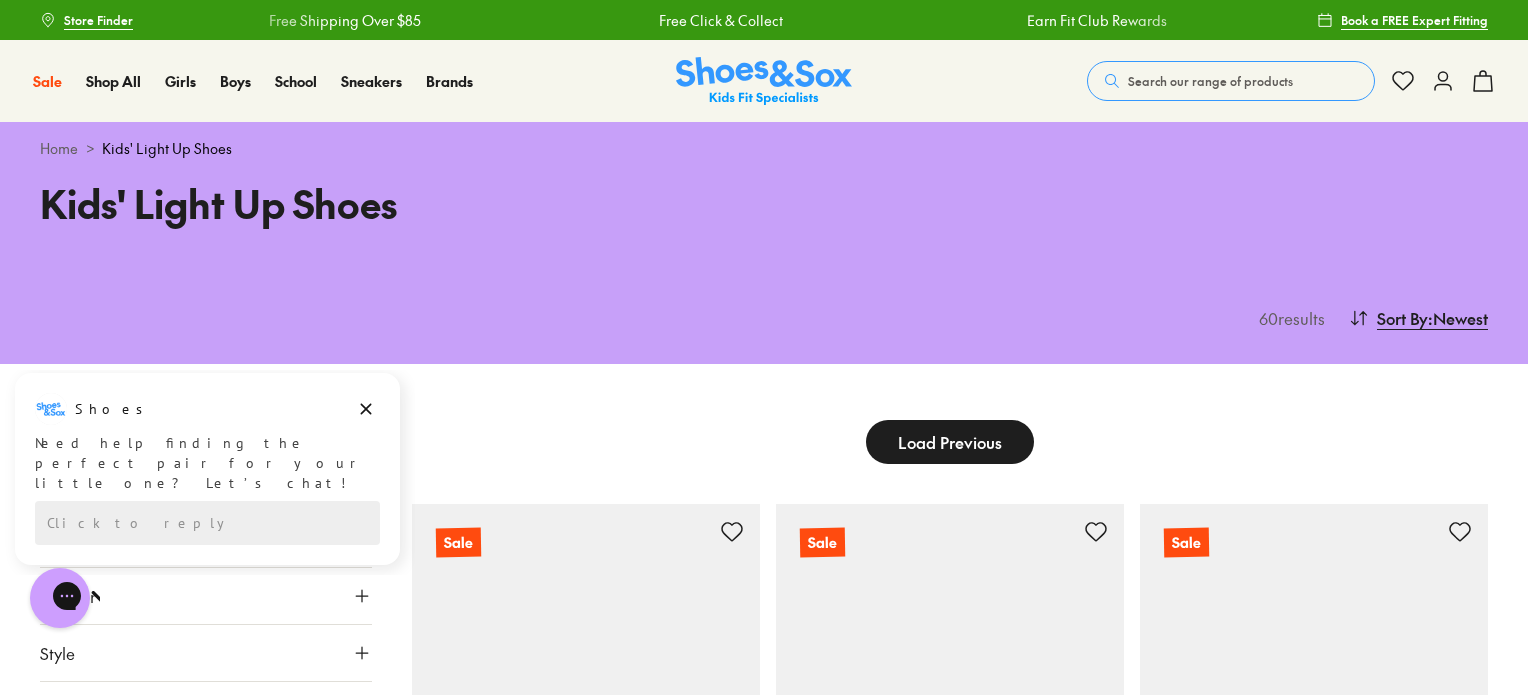 click on "Search our range of products" at bounding box center [1210, 81] 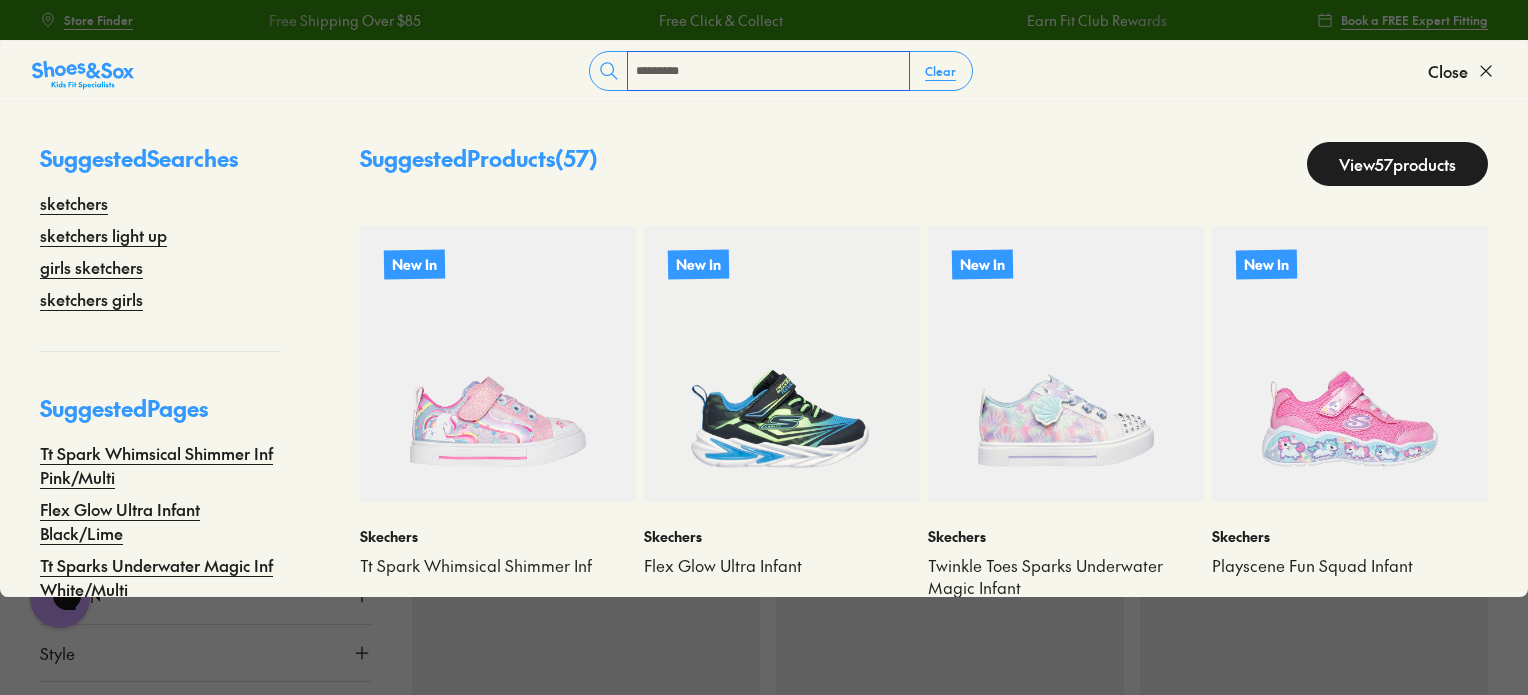 type on "*********" 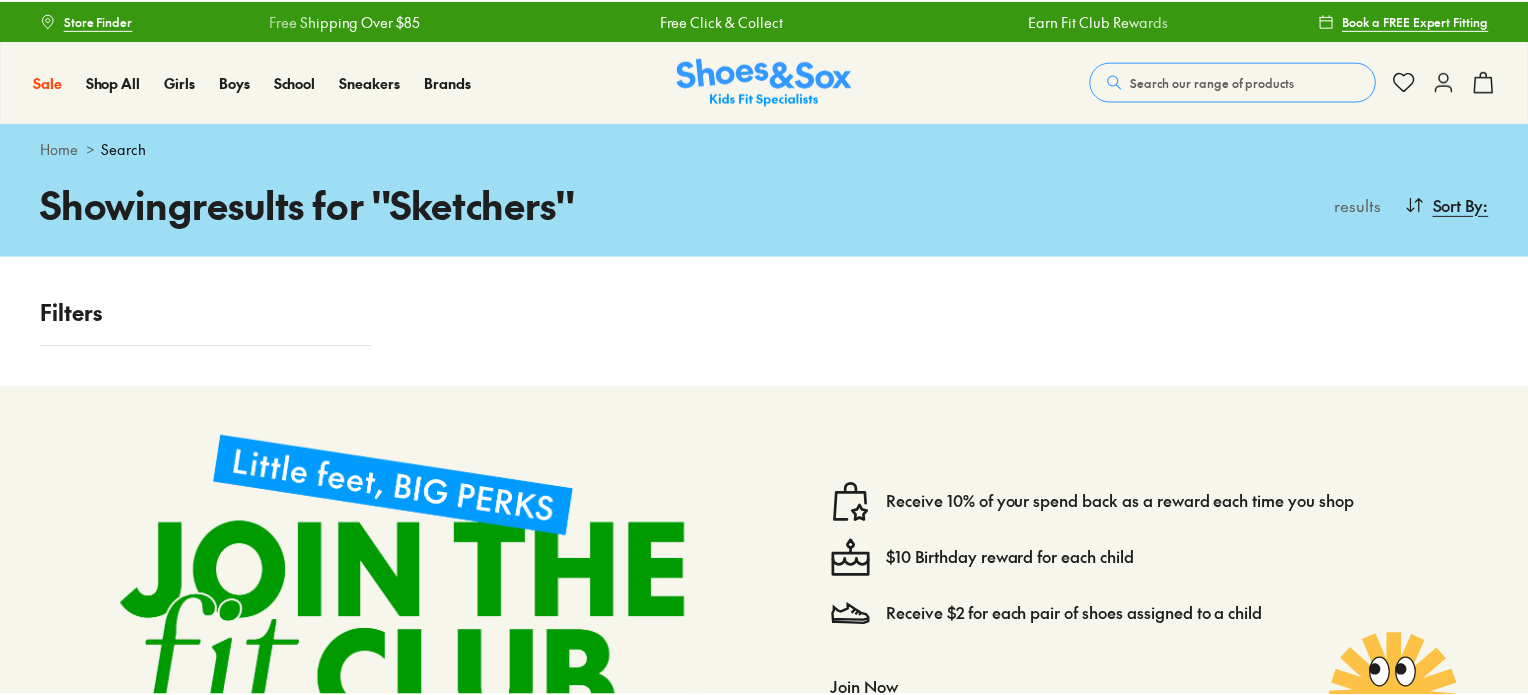 scroll, scrollTop: 0, scrollLeft: 0, axis: both 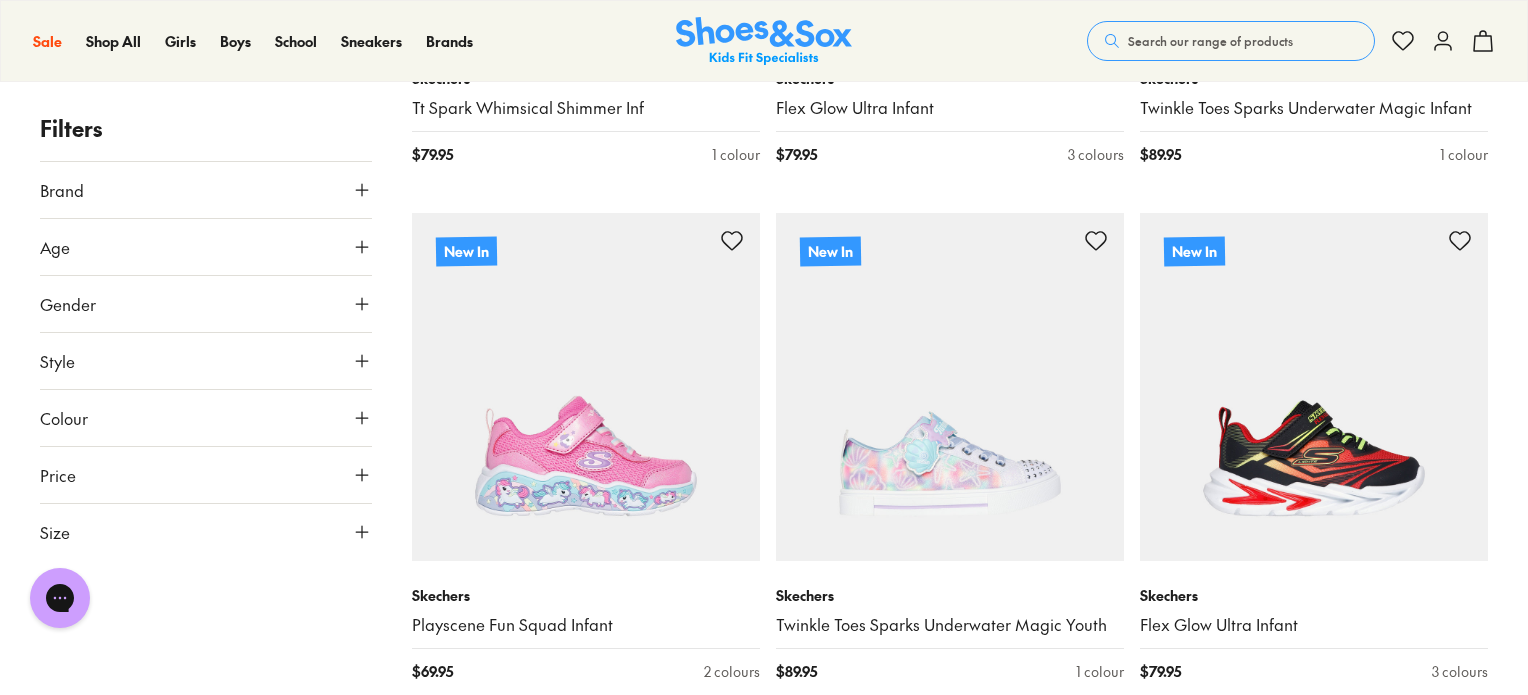 click on "Gender" at bounding box center [68, 304] 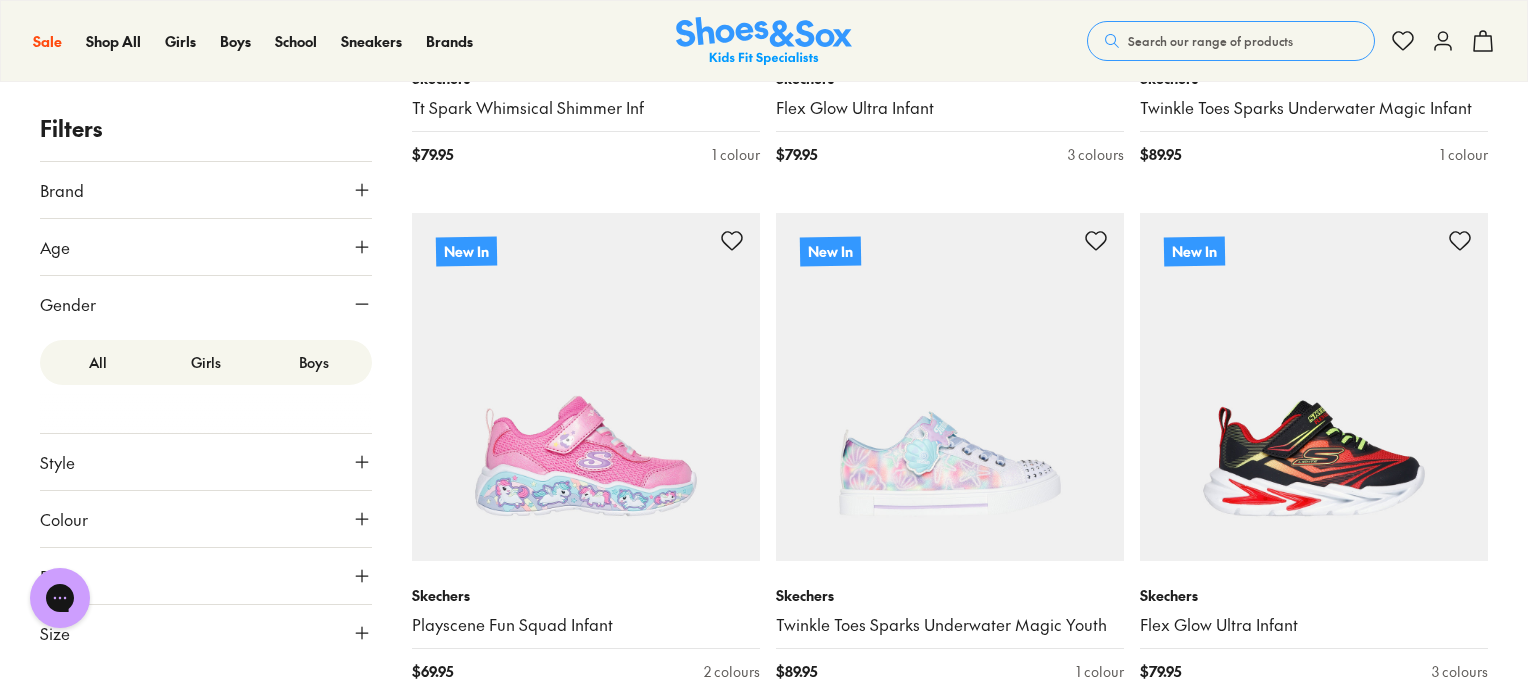 click on "Girls" at bounding box center [206, 362] 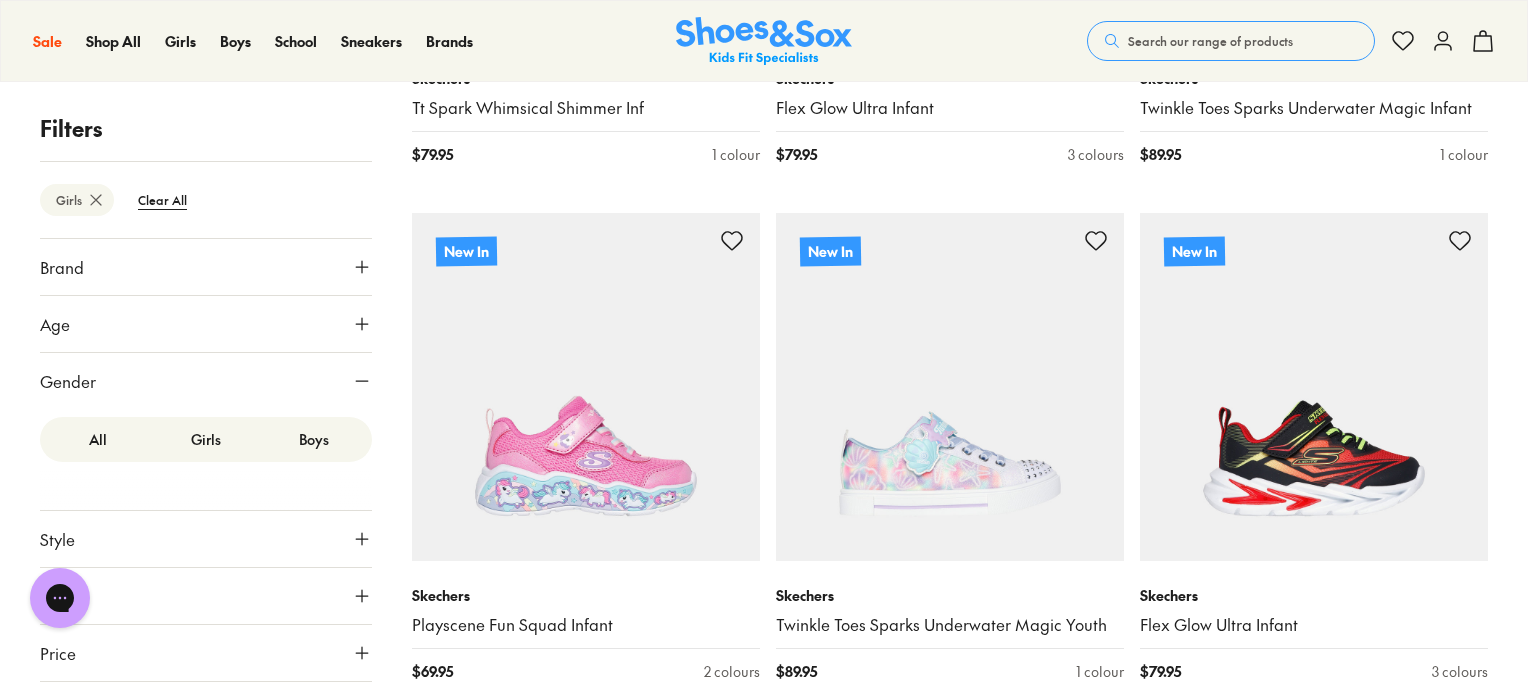 scroll, scrollTop: 156, scrollLeft: 0, axis: vertical 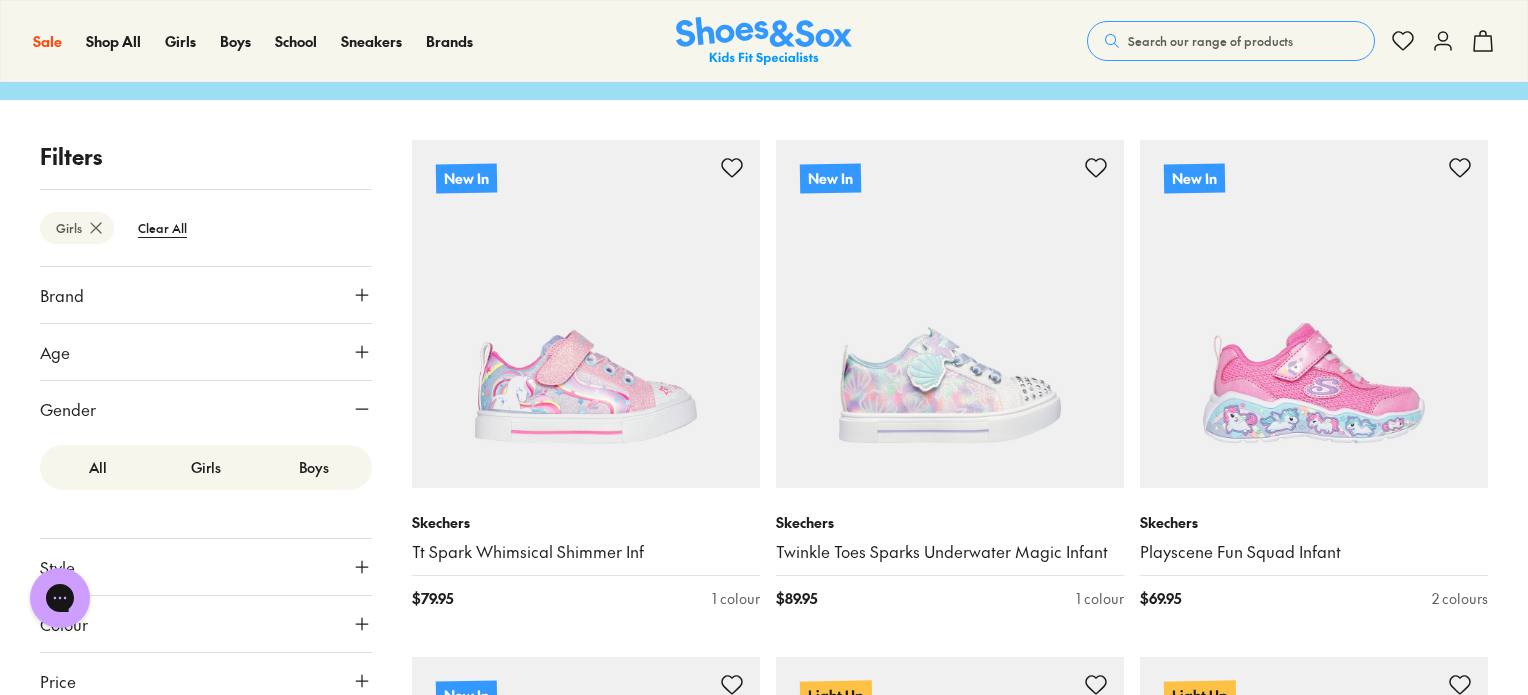 click on "Filters" at bounding box center [206, 156] 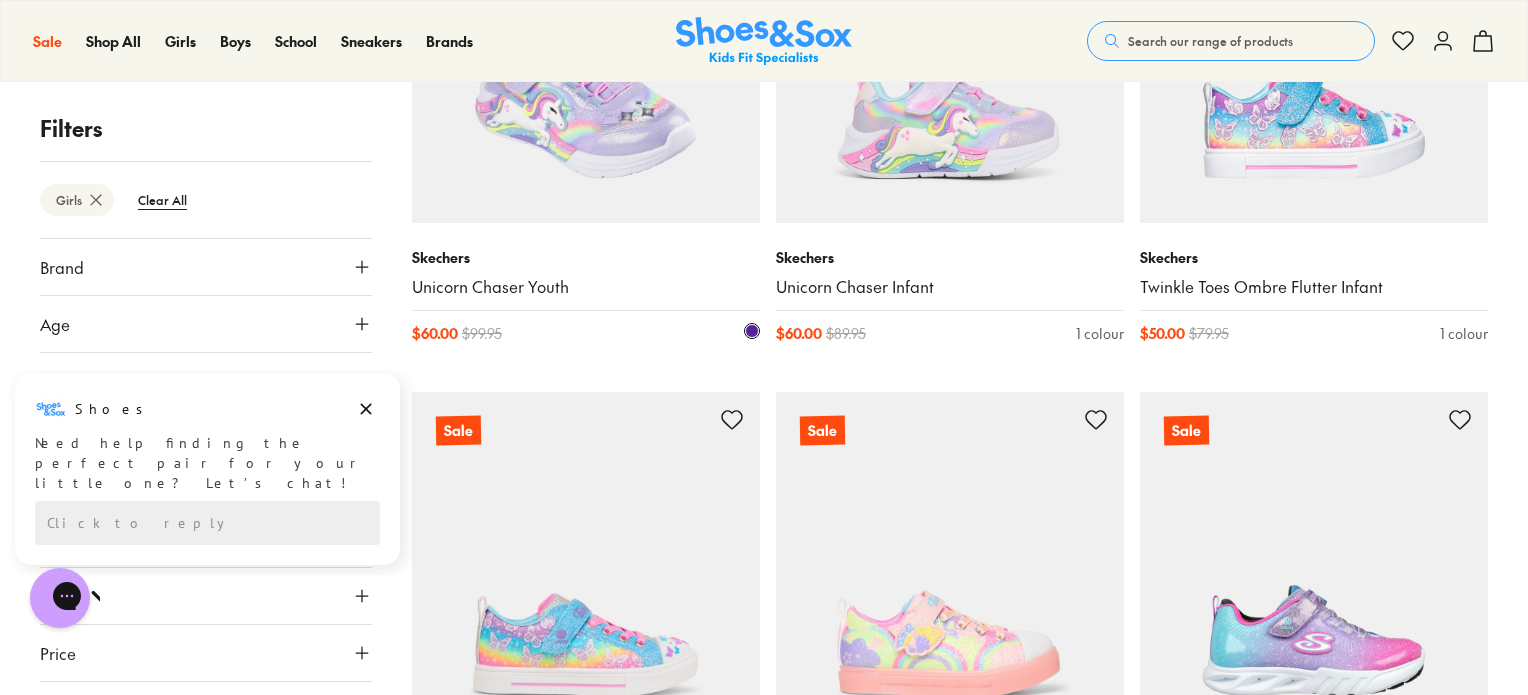 scroll, scrollTop: 4956, scrollLeft: 0, axis: vertical 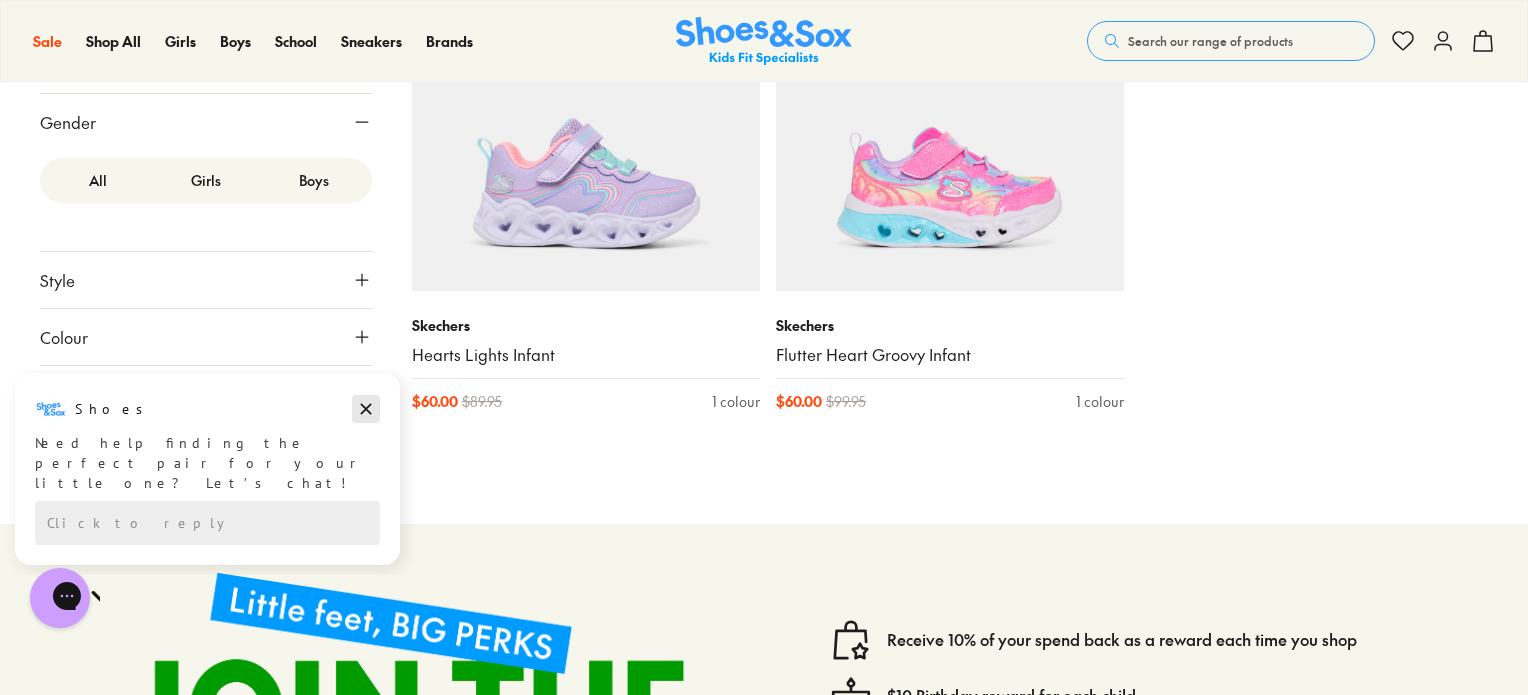 click 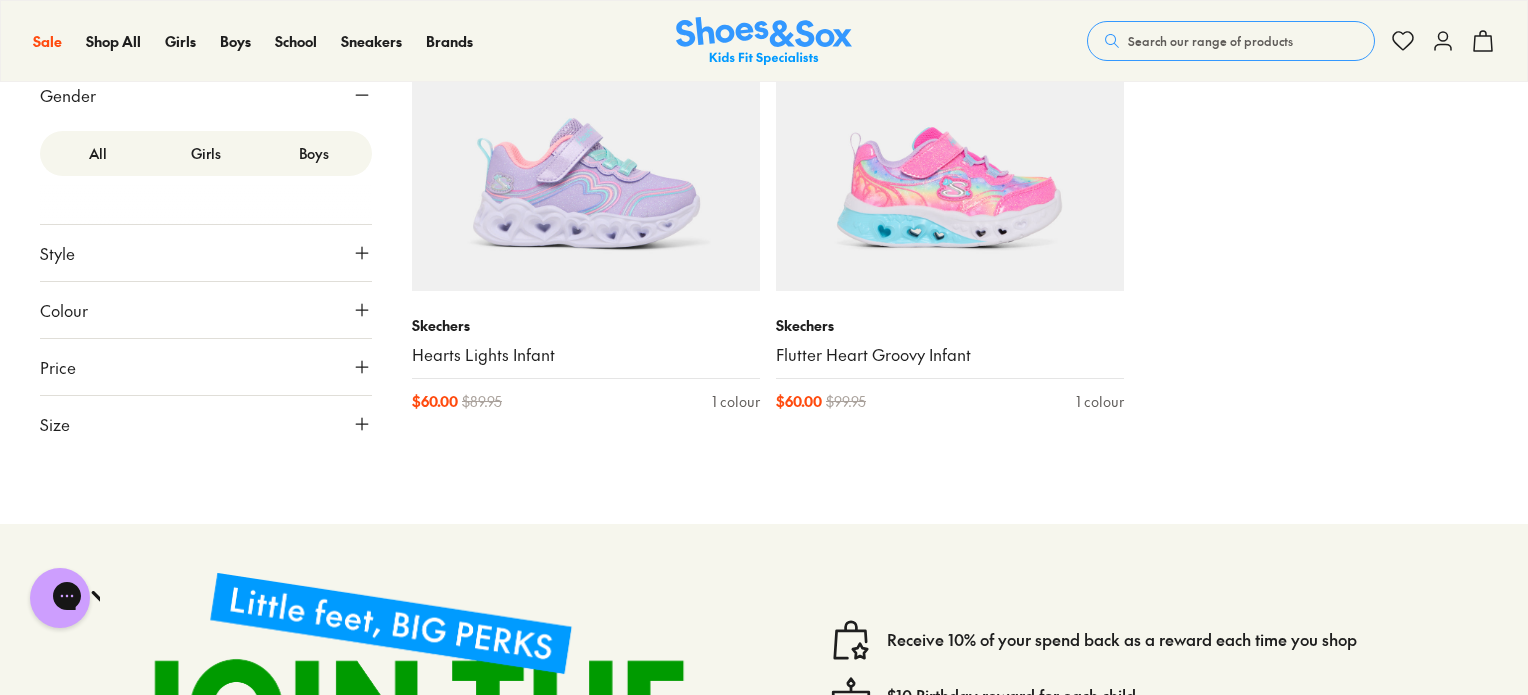 scroll, scrollTop: 40, scrollLeft: 0, axis: vertical 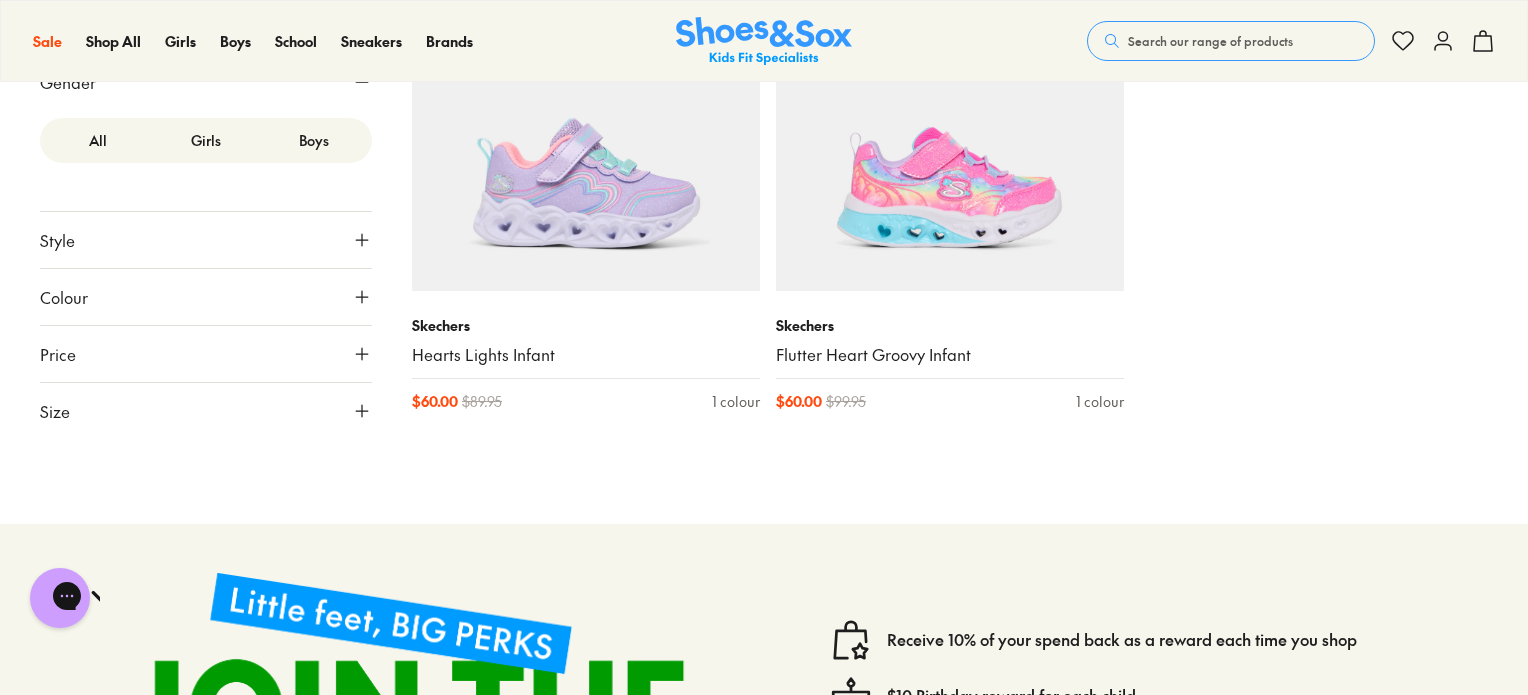 click on "Size" at bounding box center [206, 411] 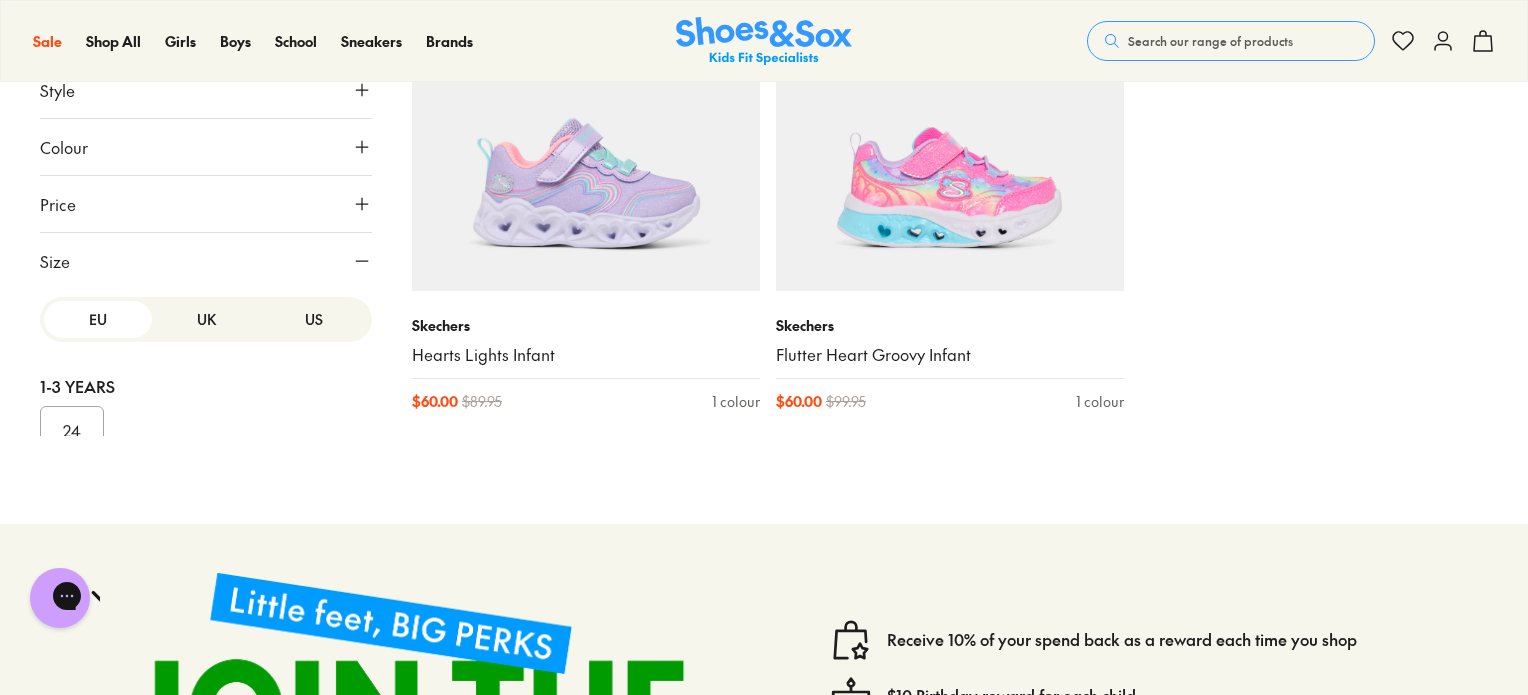 scroll, scrollTop: 224, scrollLeft: 0, axis: vertical 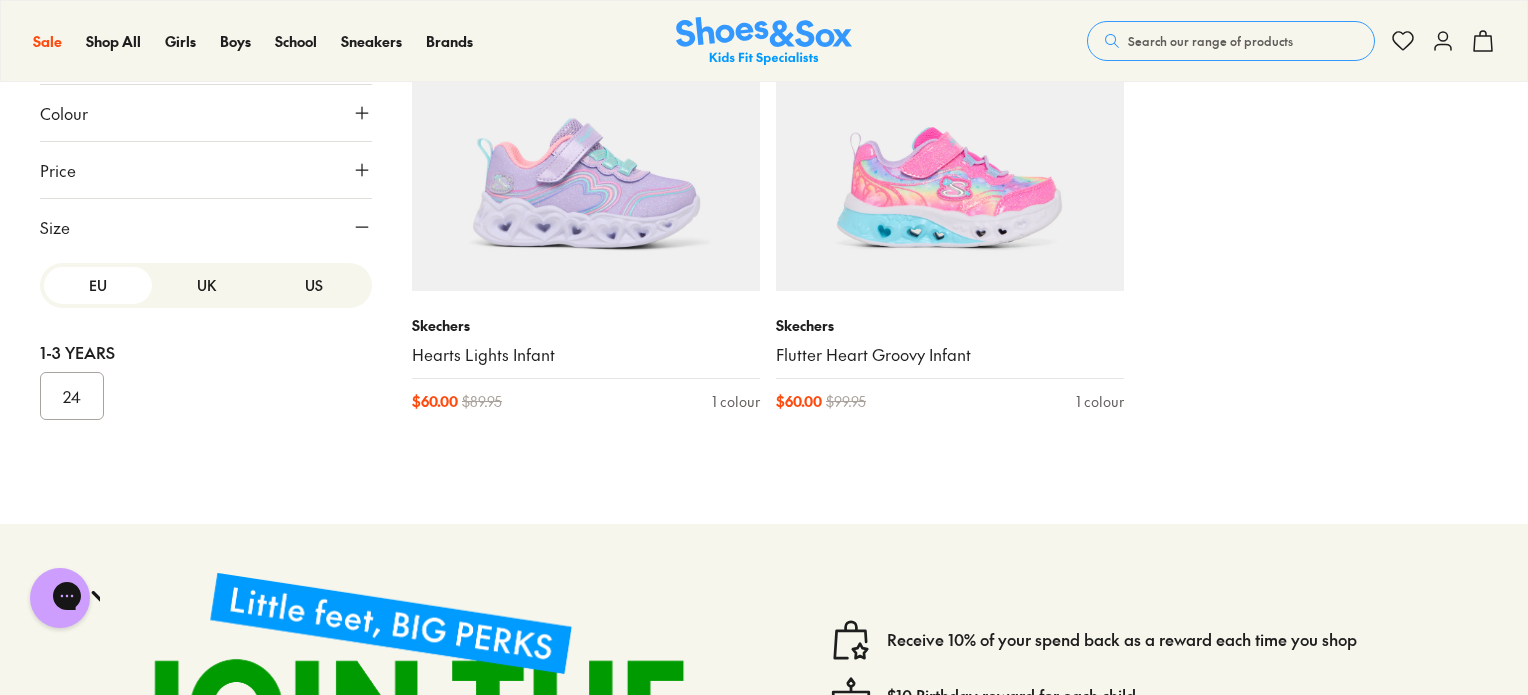 click on "UK" at bounding box center (206, 285) 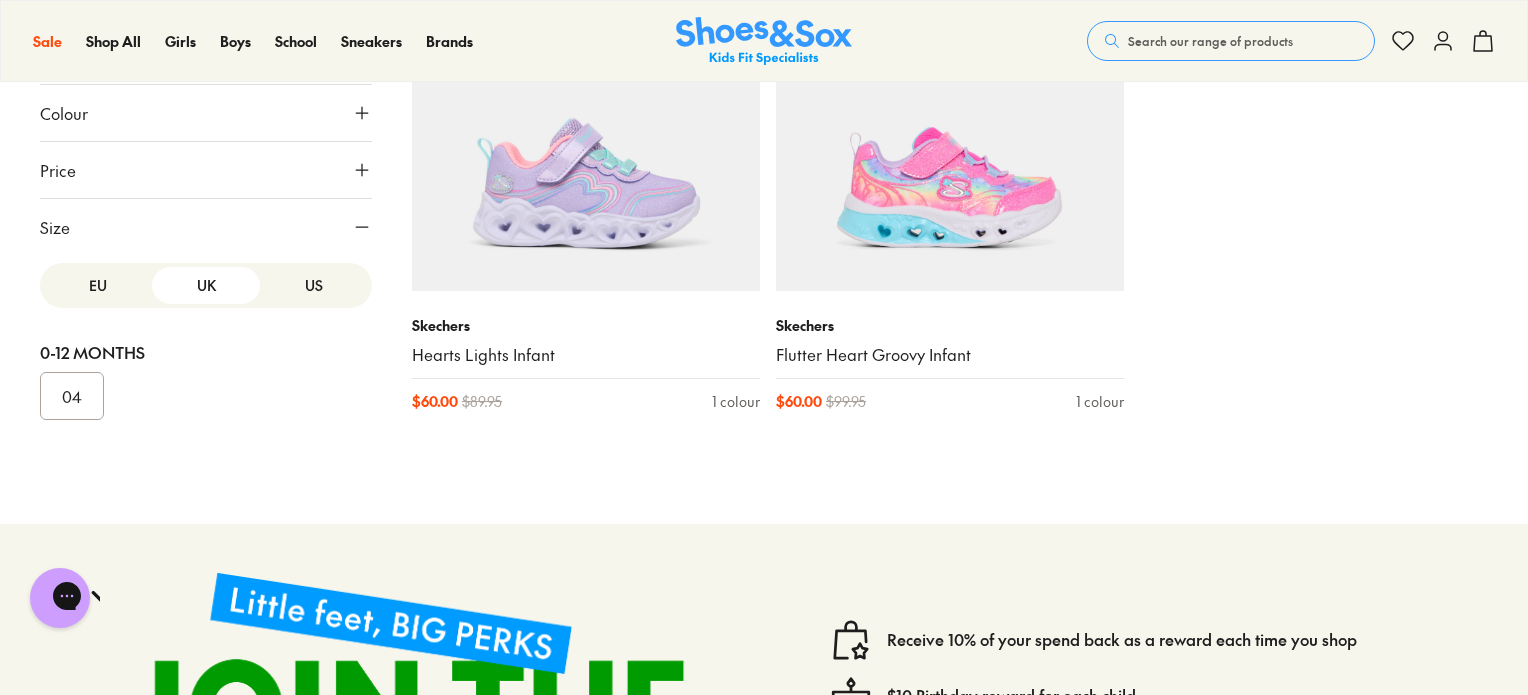 click on "US" at bounding box center [314, 285] 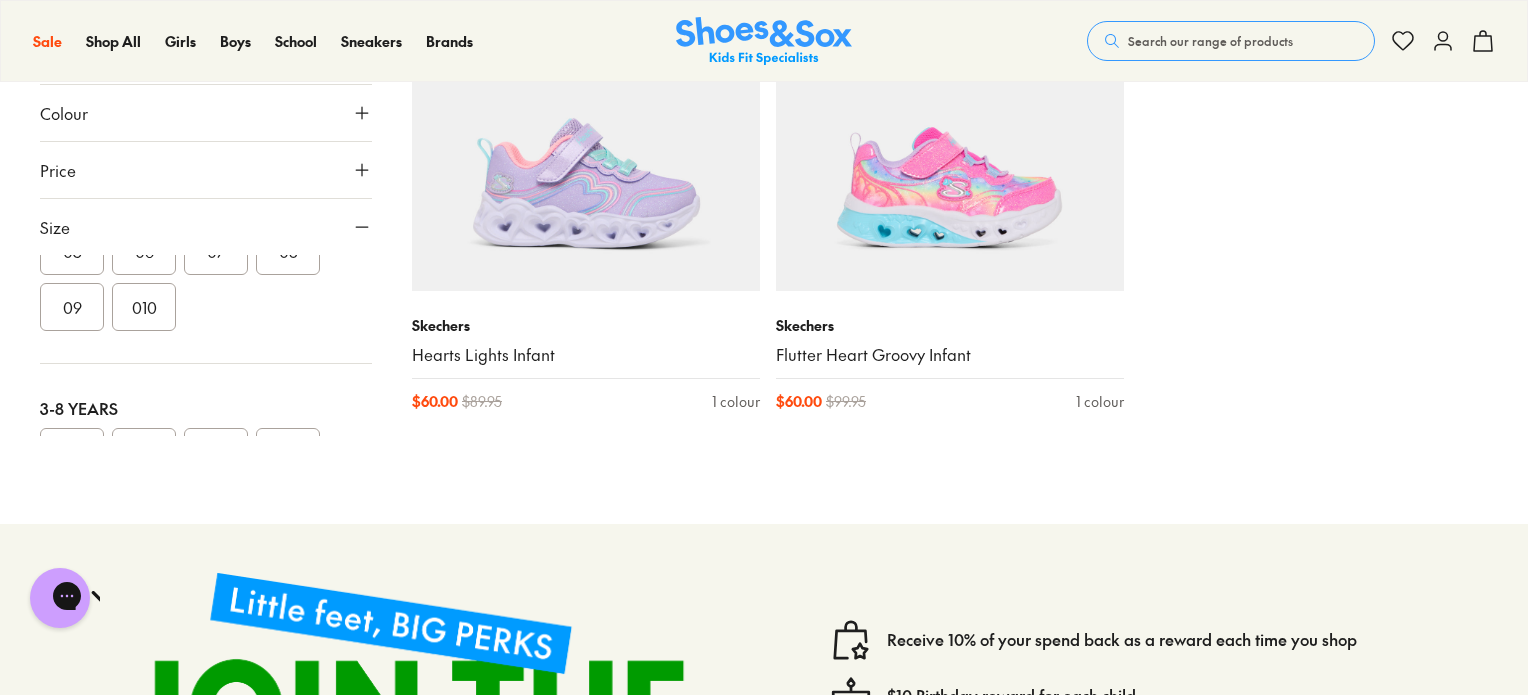 scroll, scrollTop: 400, scrollLeft: 0, axis: vertical 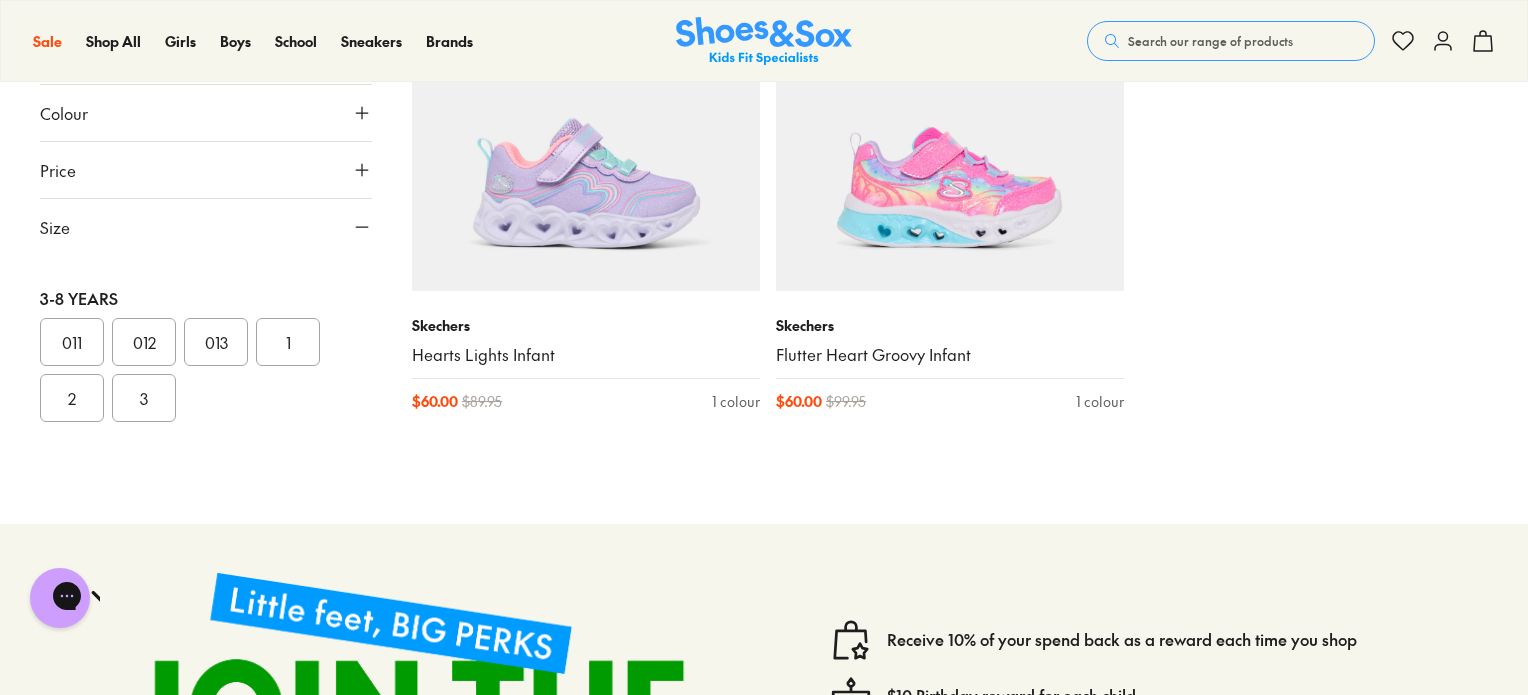 click on "011" at bounding box center [72, 342] 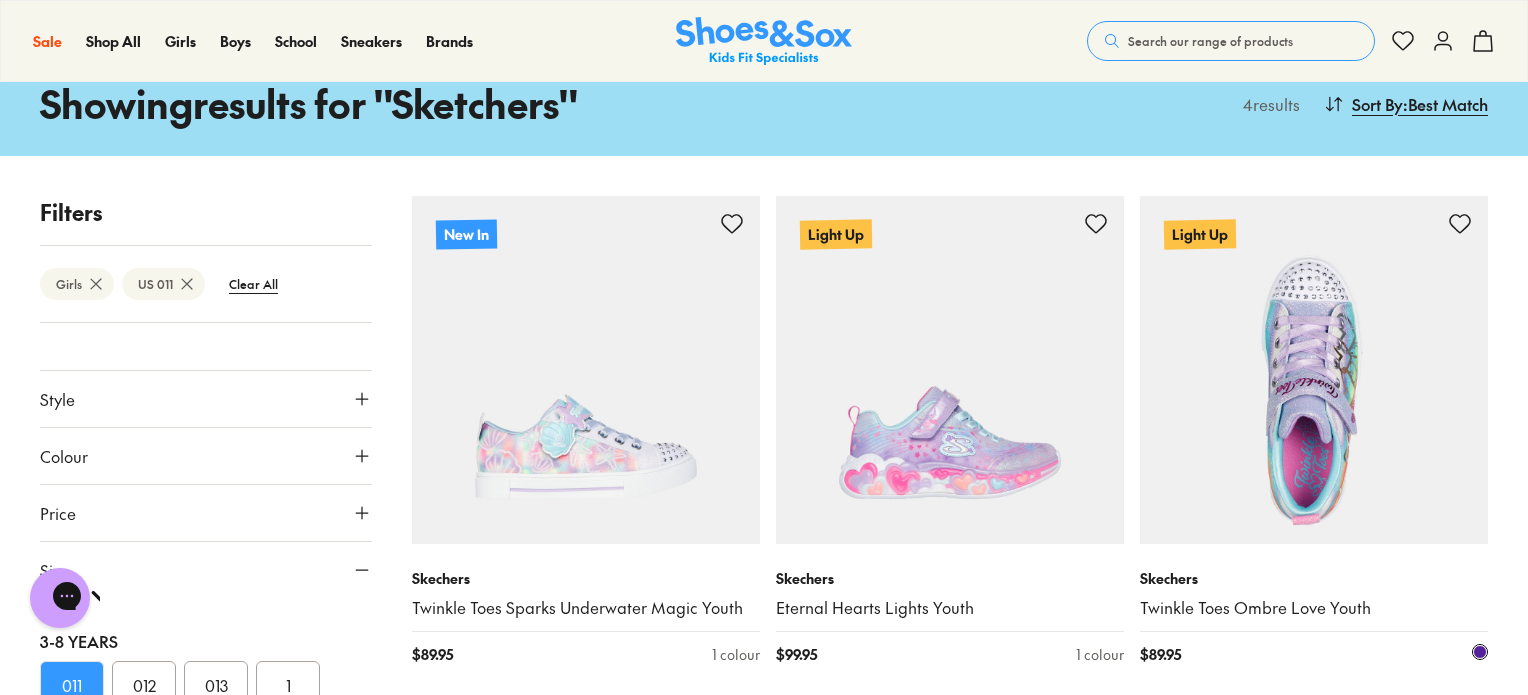 scroll, scrollTop: 200, scrollLeft: 0, axis: vertical 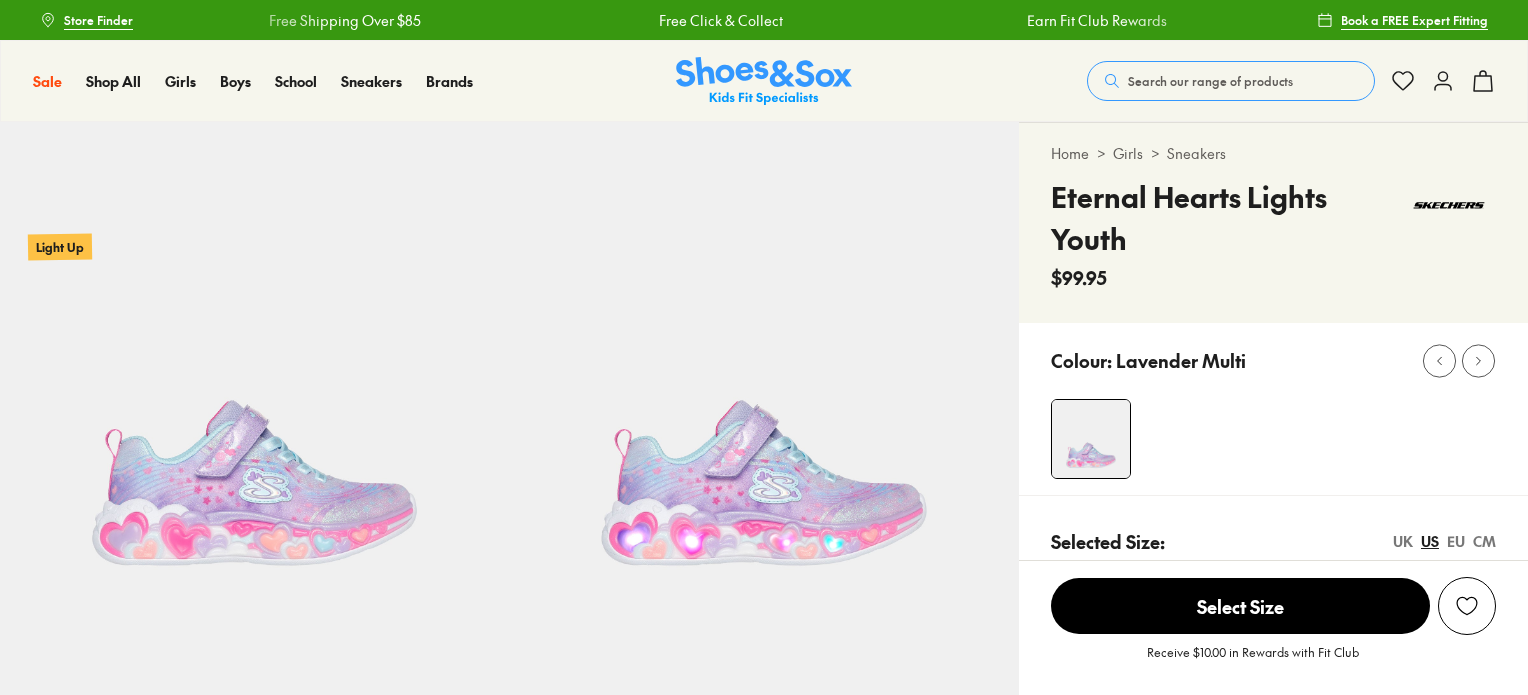 select on "*" 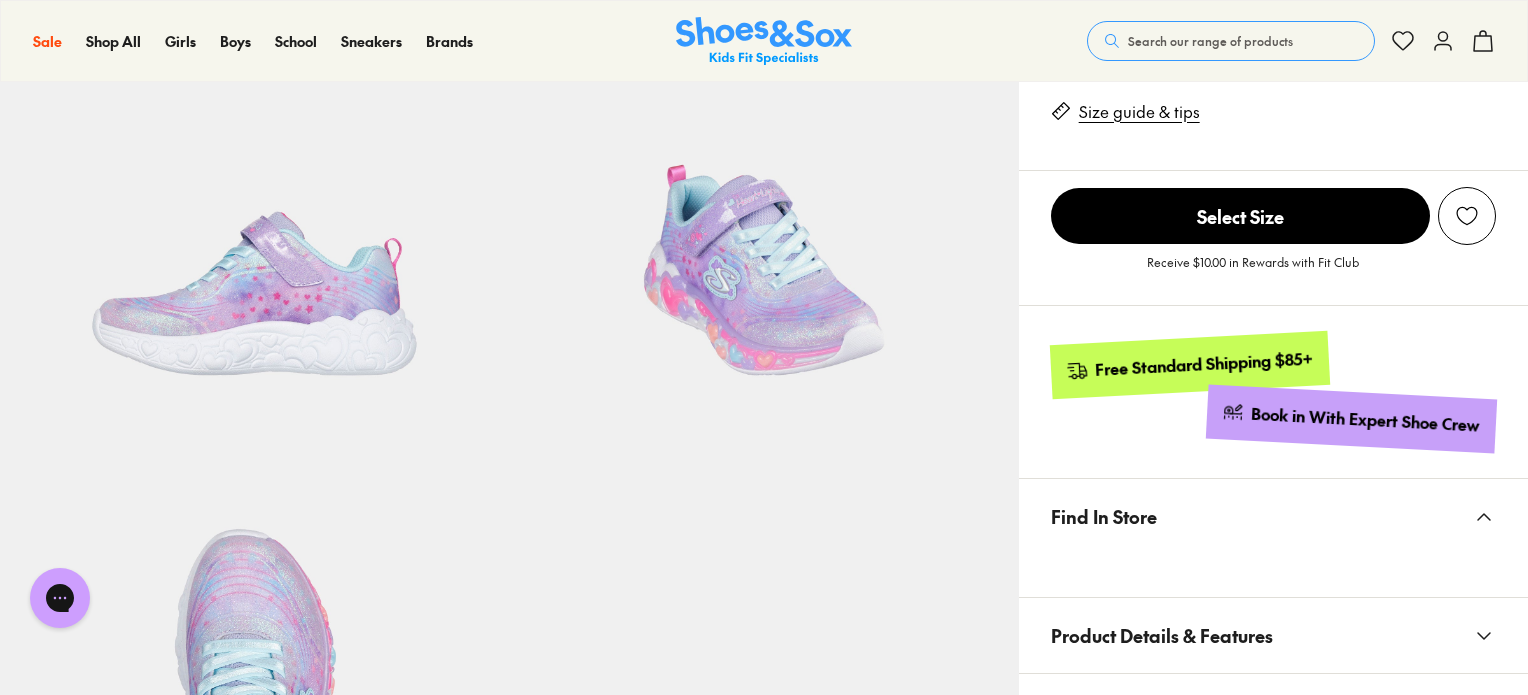 scroll, scrollTop: 200, scrollLeft: 0, axis: vertical 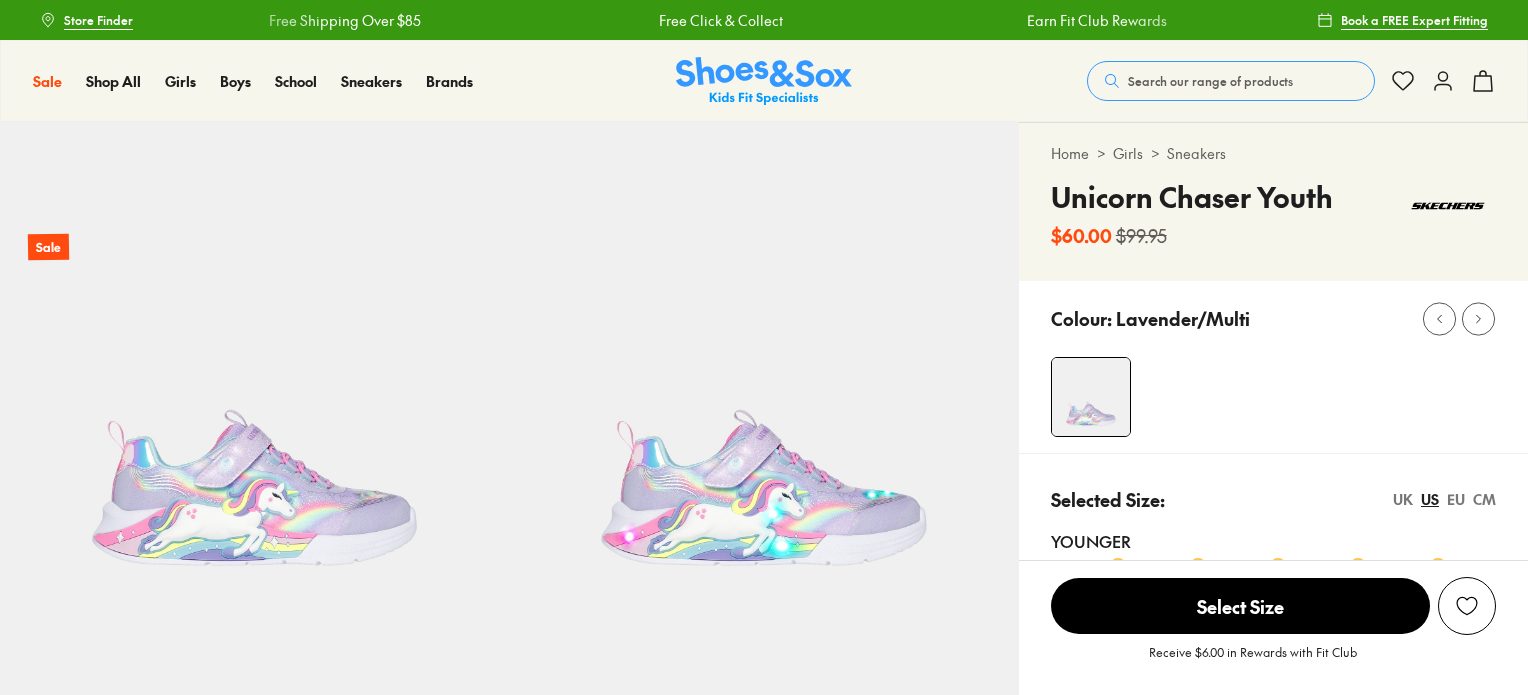 select on "*" 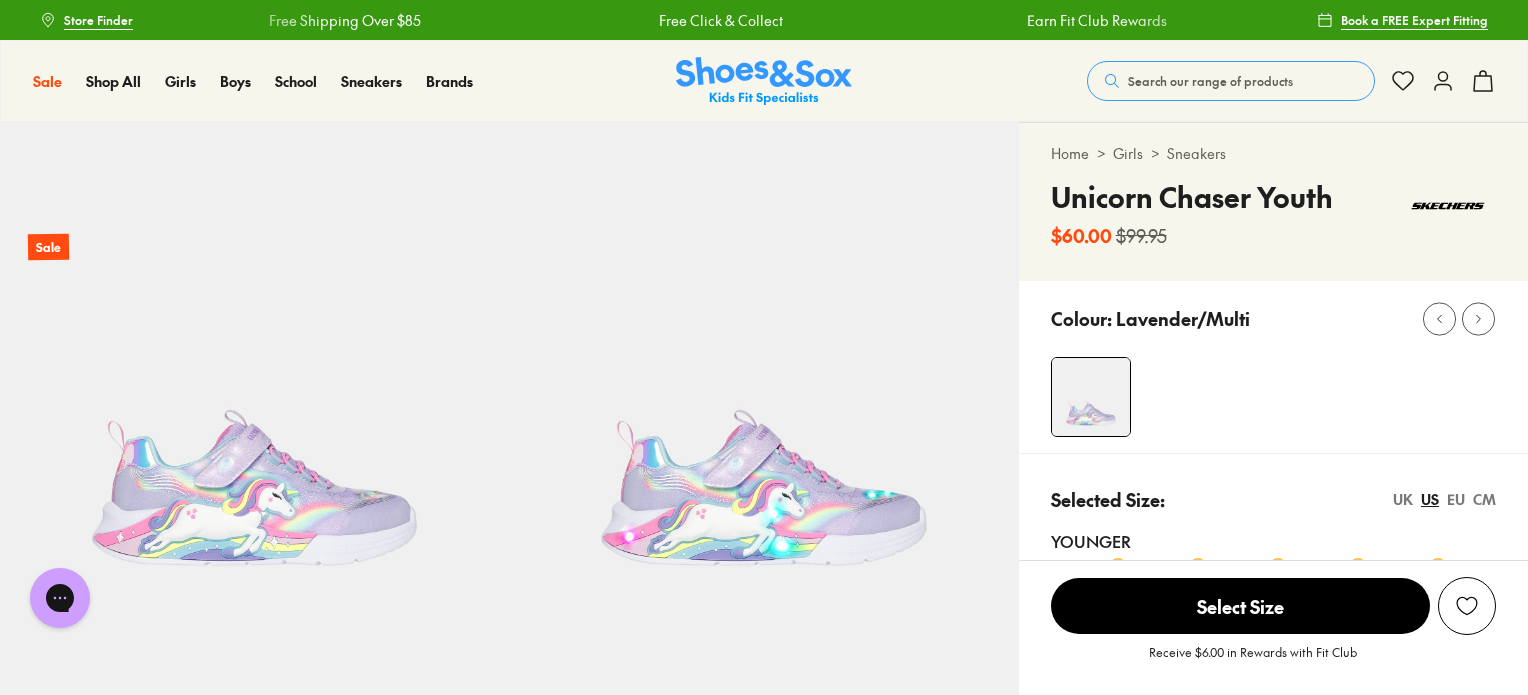 scroll, scrollTop: 200, scrollLeft: 0, axis: vertical 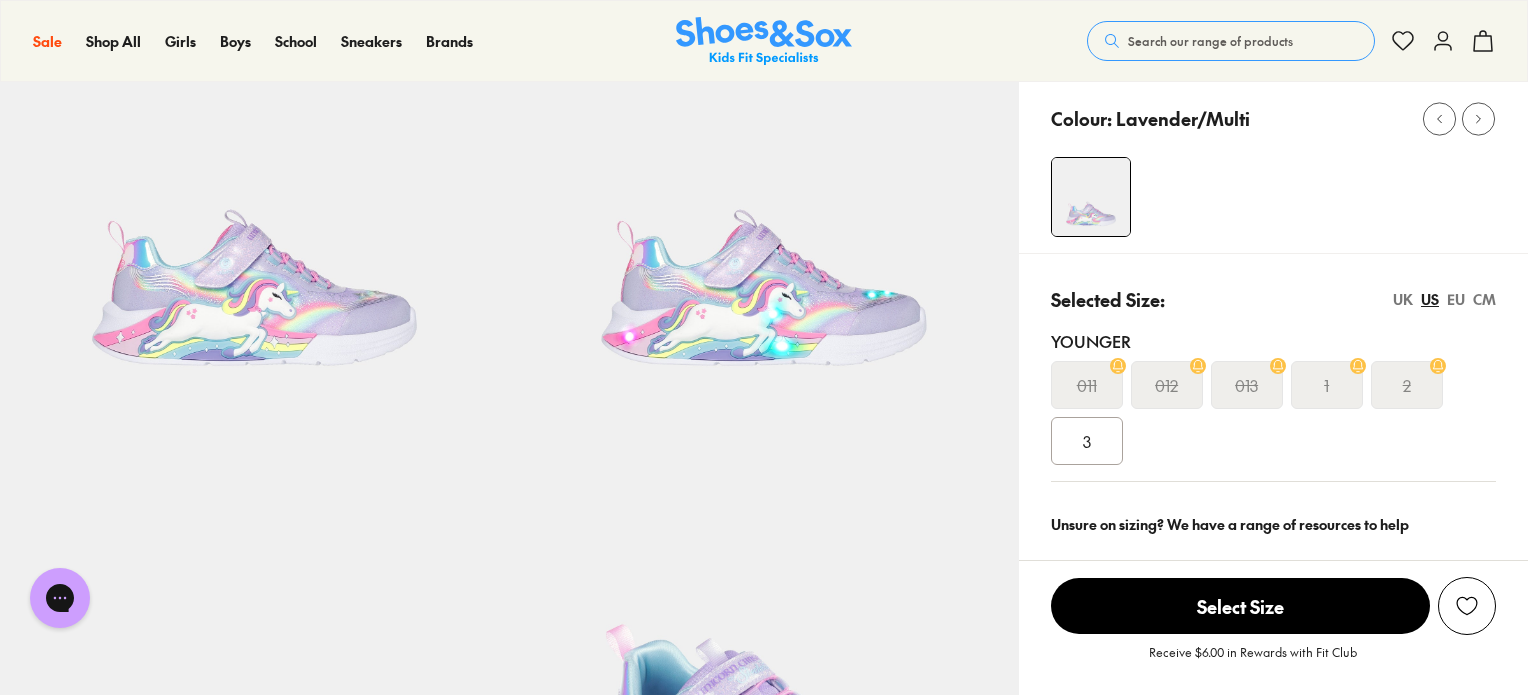 click on "UK" at bounding box center [1403, 299] 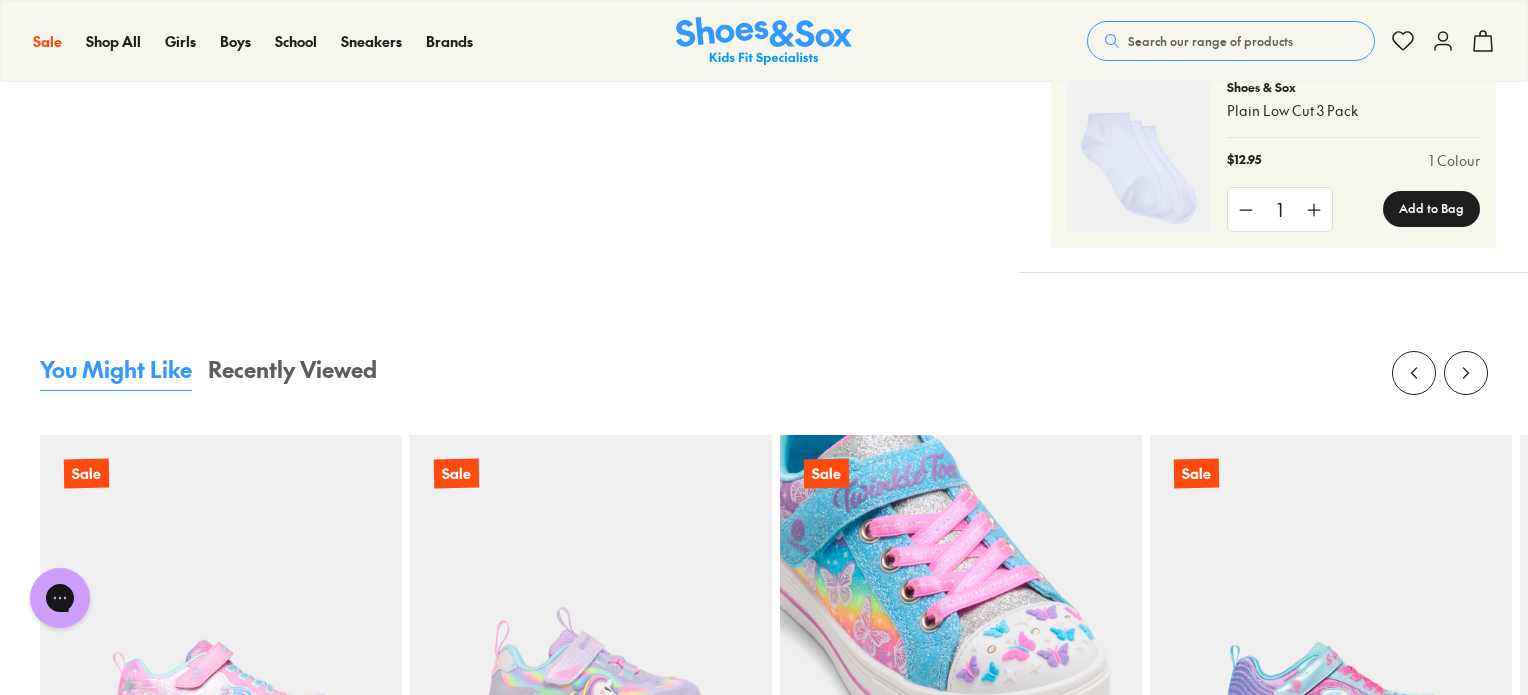 scroll, scrollTop: 1800, scrollLeft: 0, axis: vertical 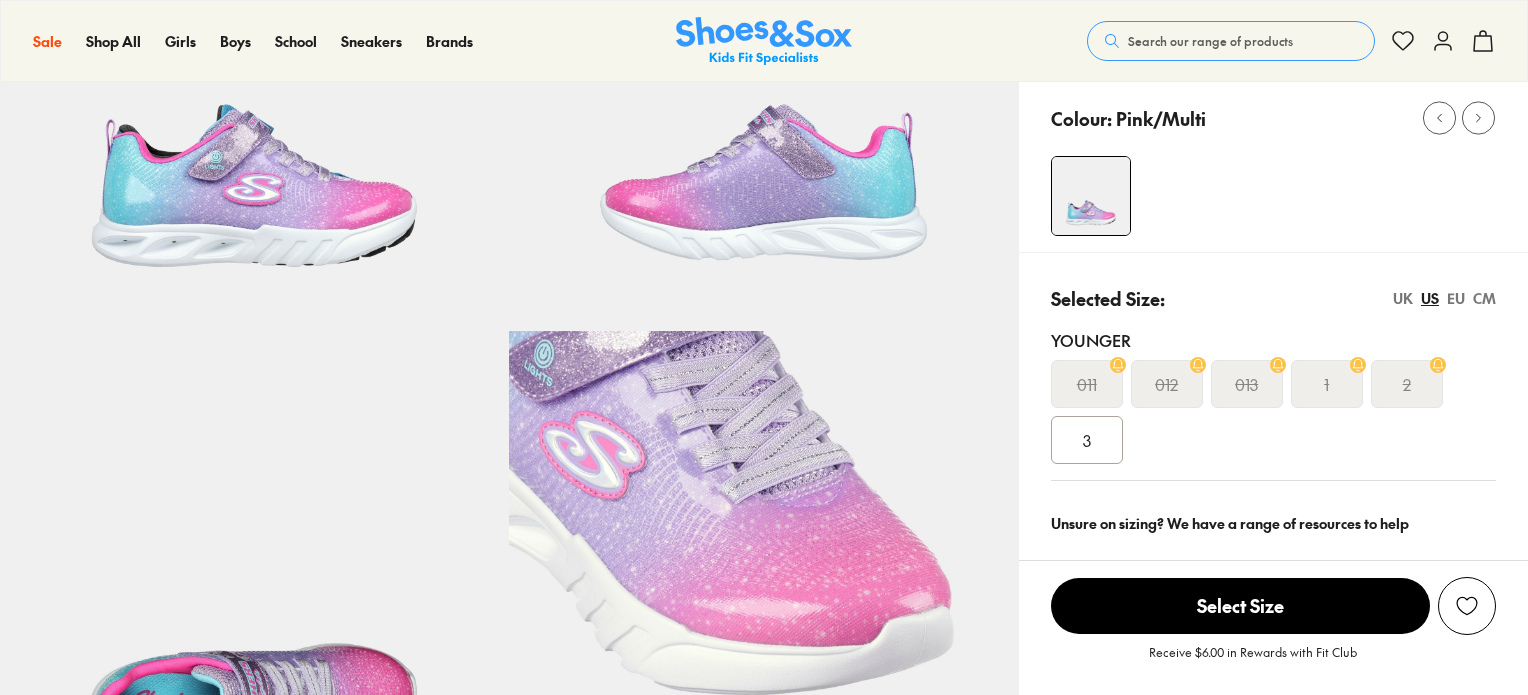 select on "*" 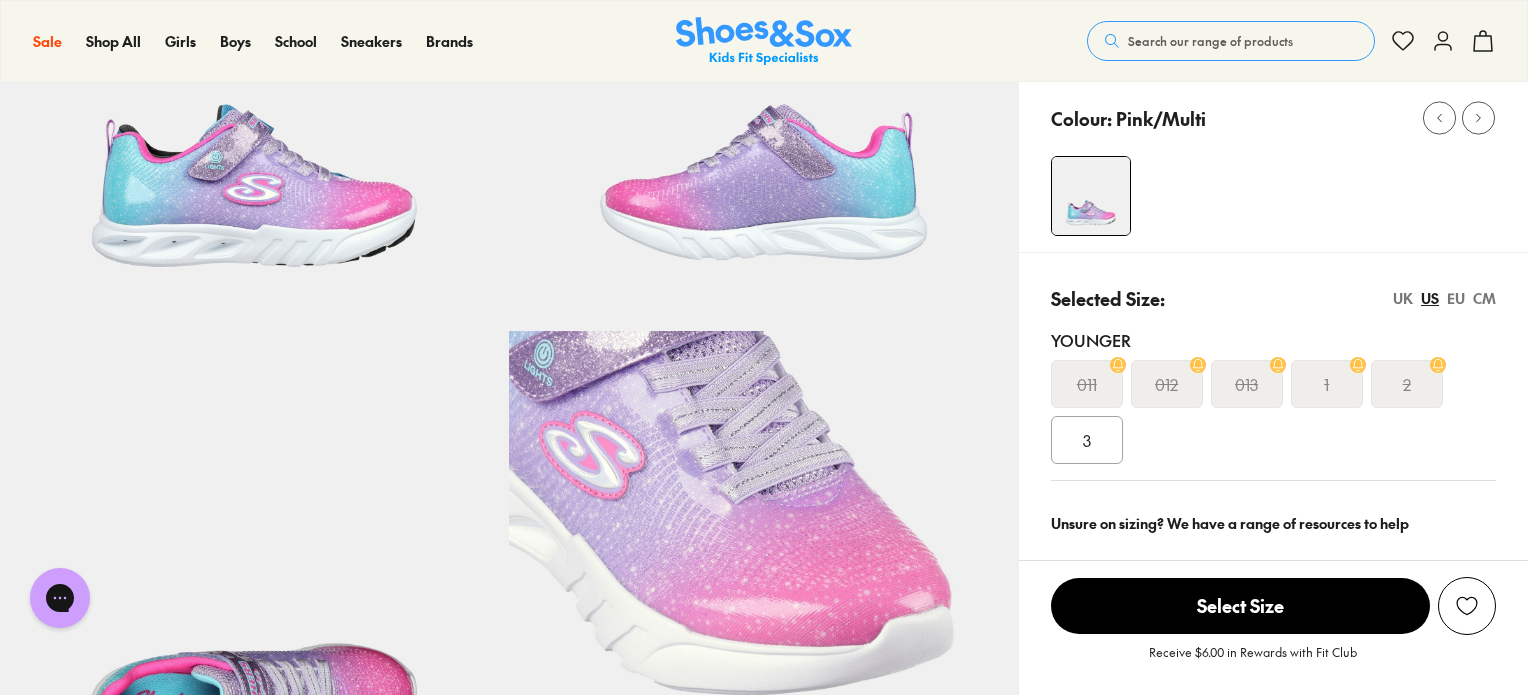 scroll, scrollTop: 0, scrollLeft: 0, axis: both 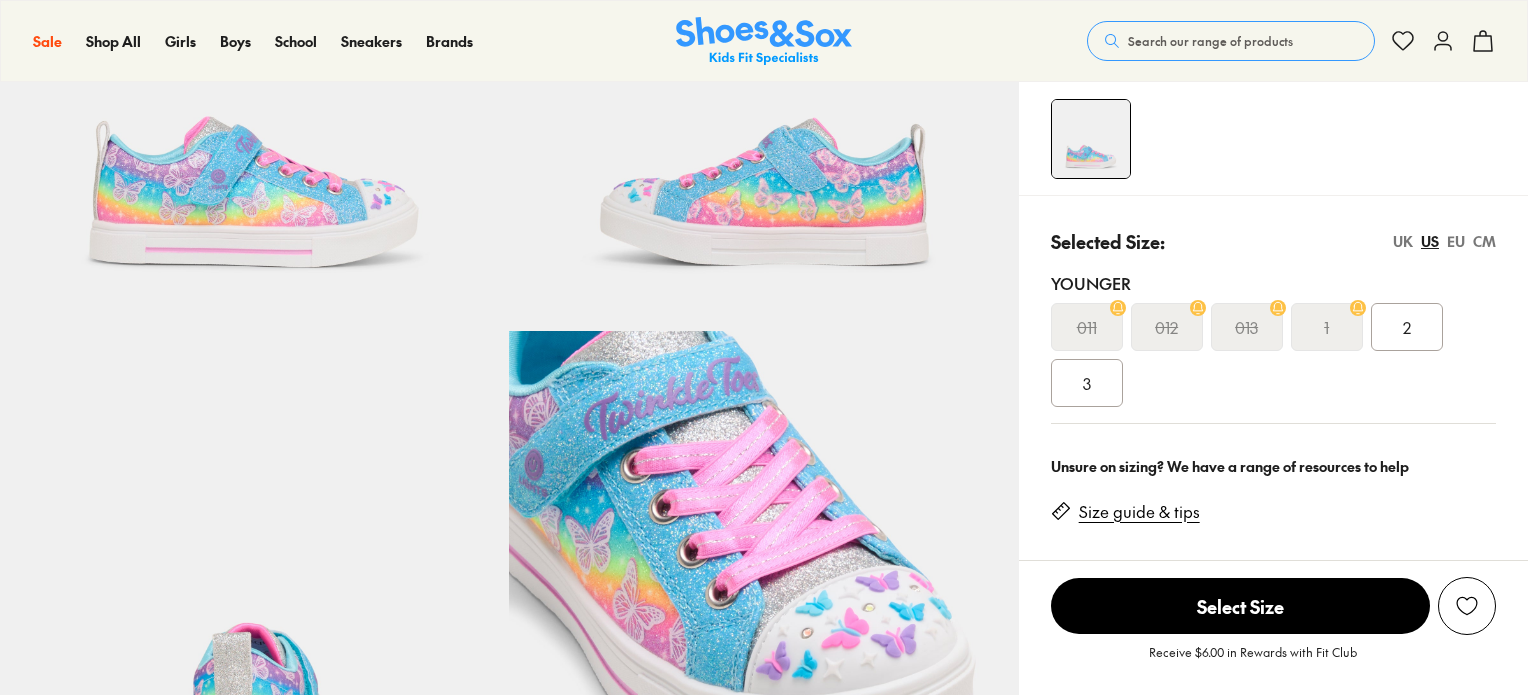 select on "*" 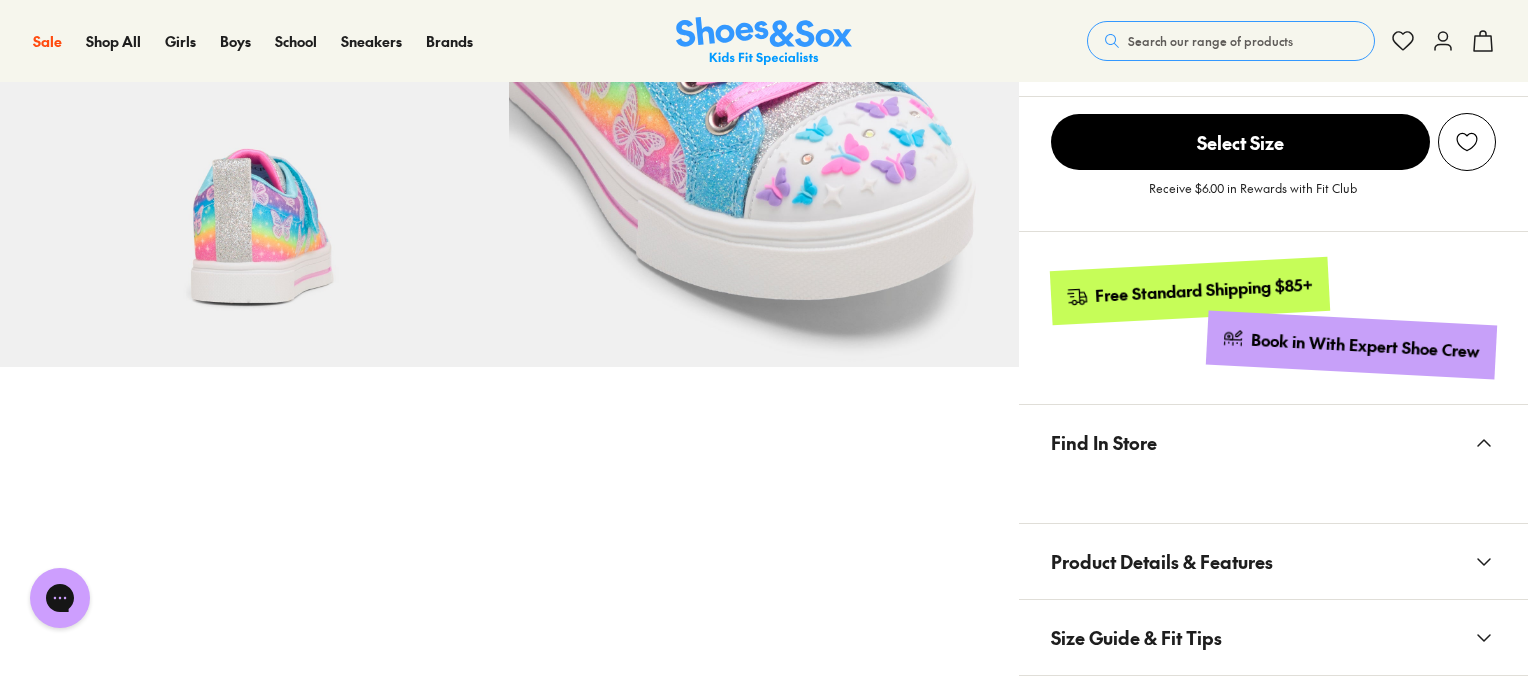 scroll, scrollTop: 700, scrollLeft: 0, axis: vertical 